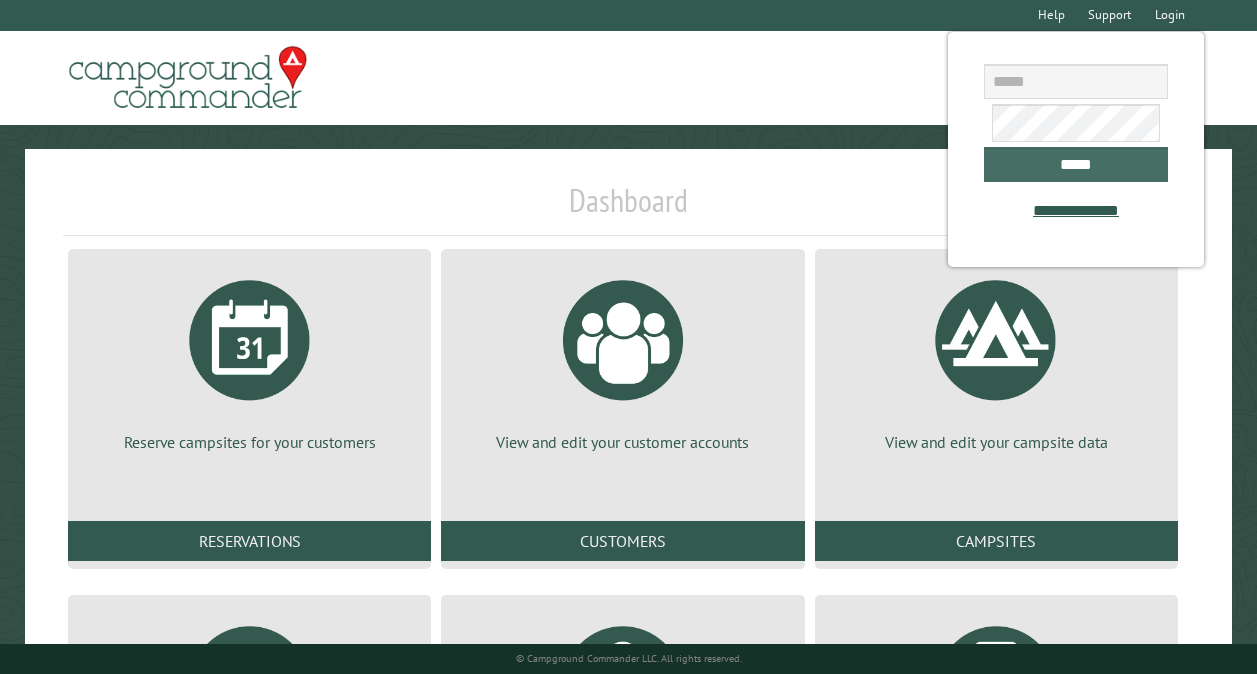 scroll, scrollTop: 0, scrollLeft: 0, axis: both 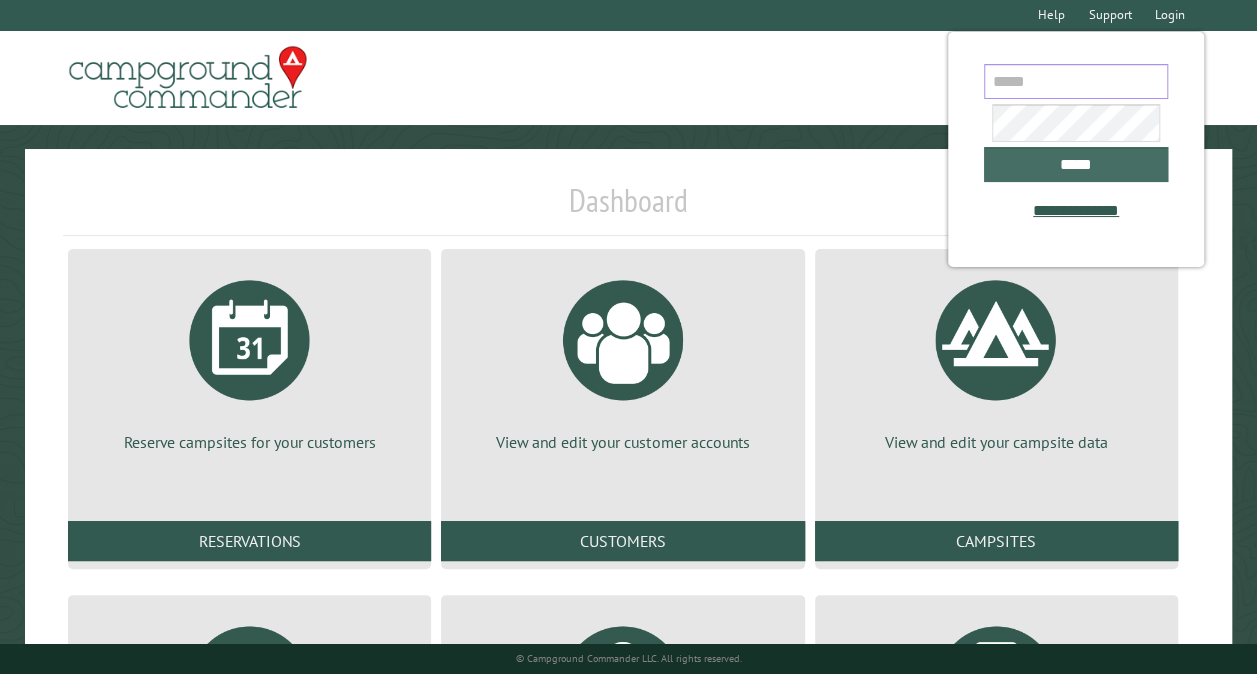 type on "**********" 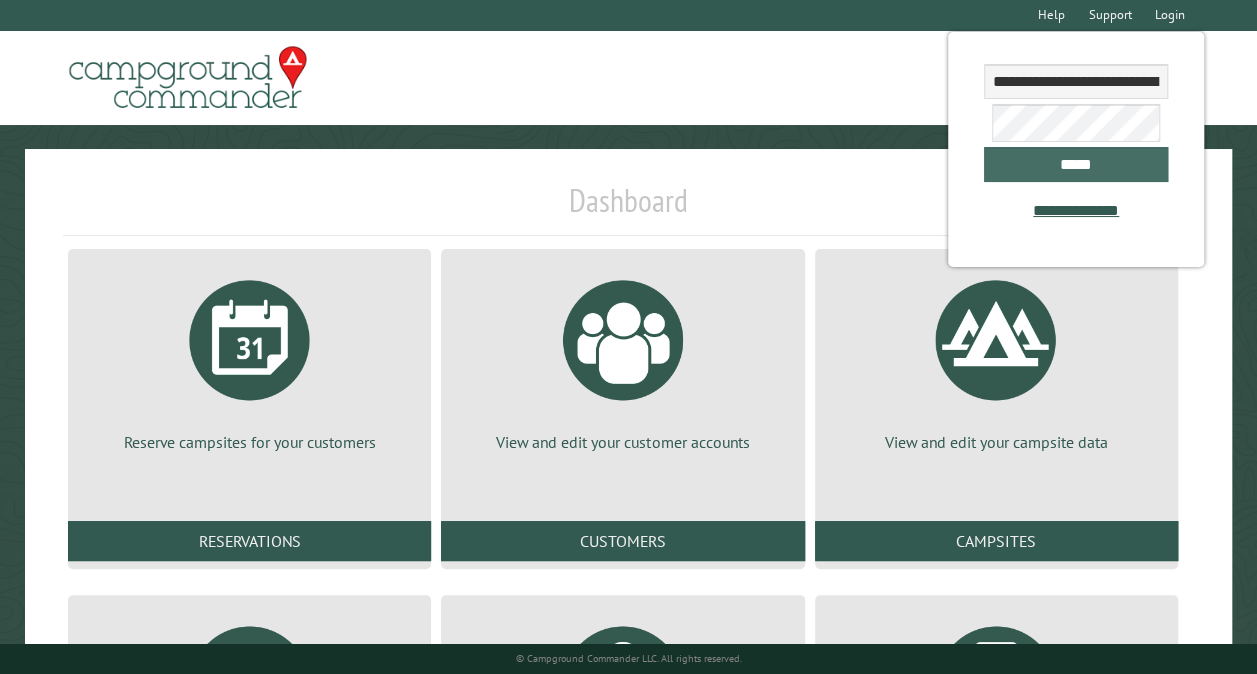 click on "*****" at bounding box center (1076, 164) 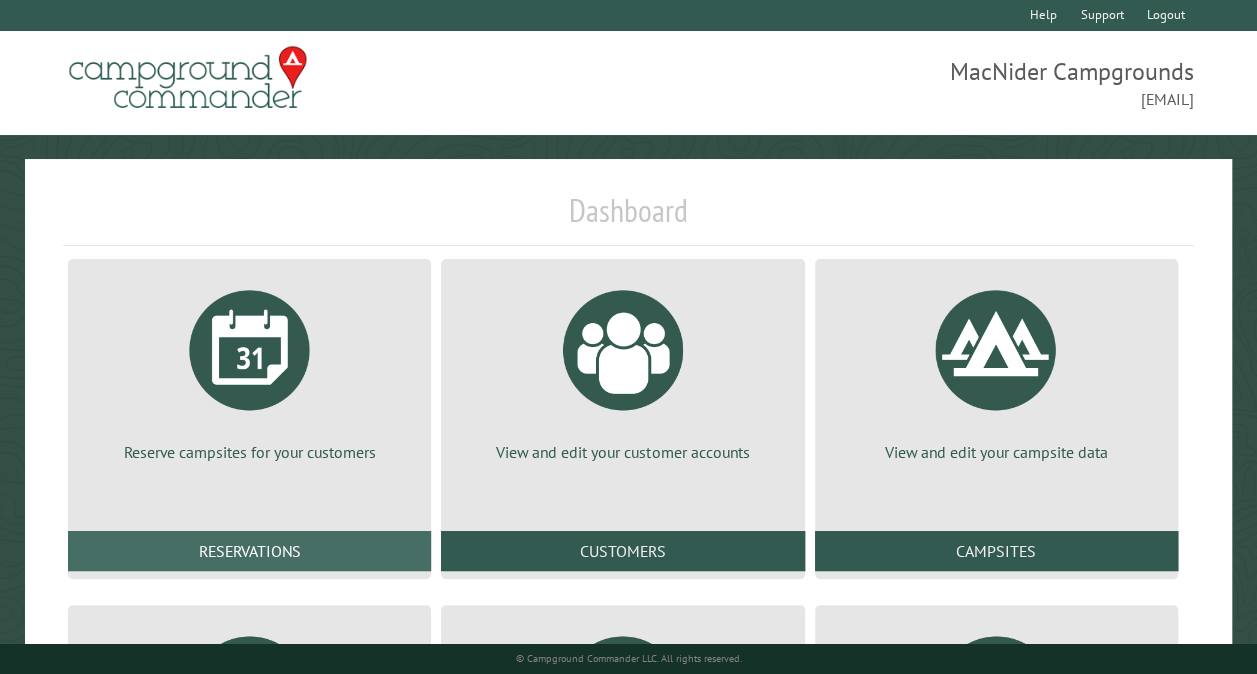 click on "Reservations" at bounding box center (249, 551) 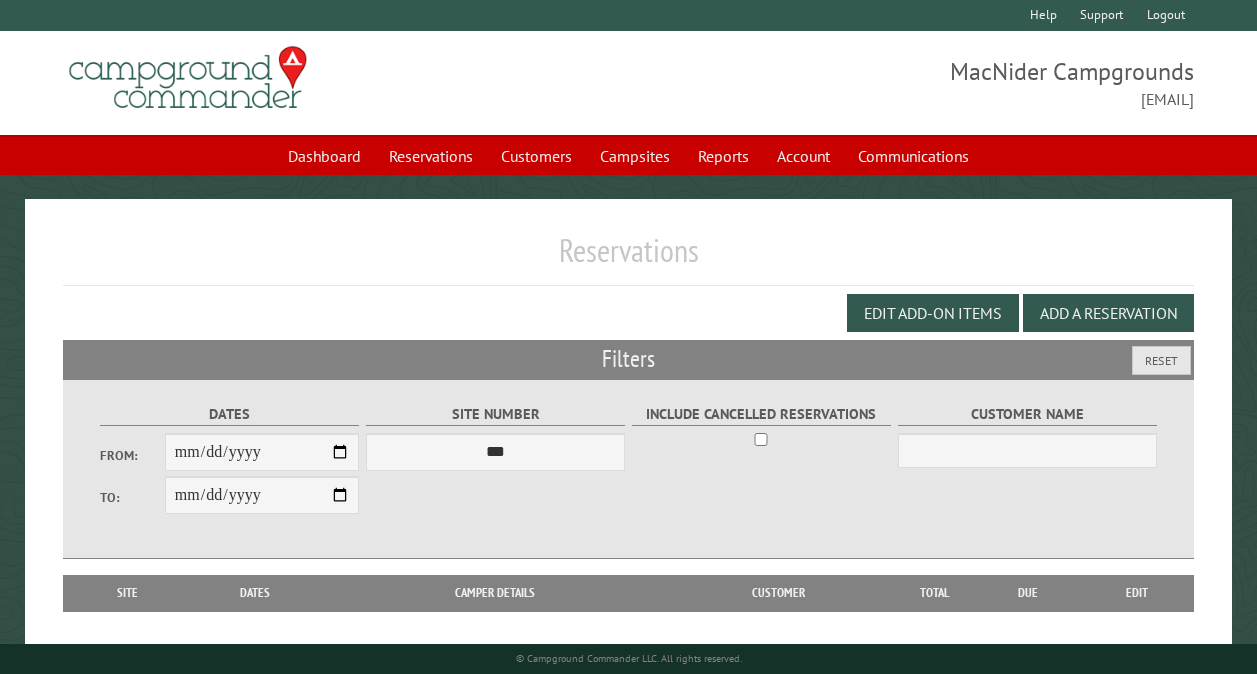 scroll, scrollTop: 0, scrollLeft: 0, axis: both 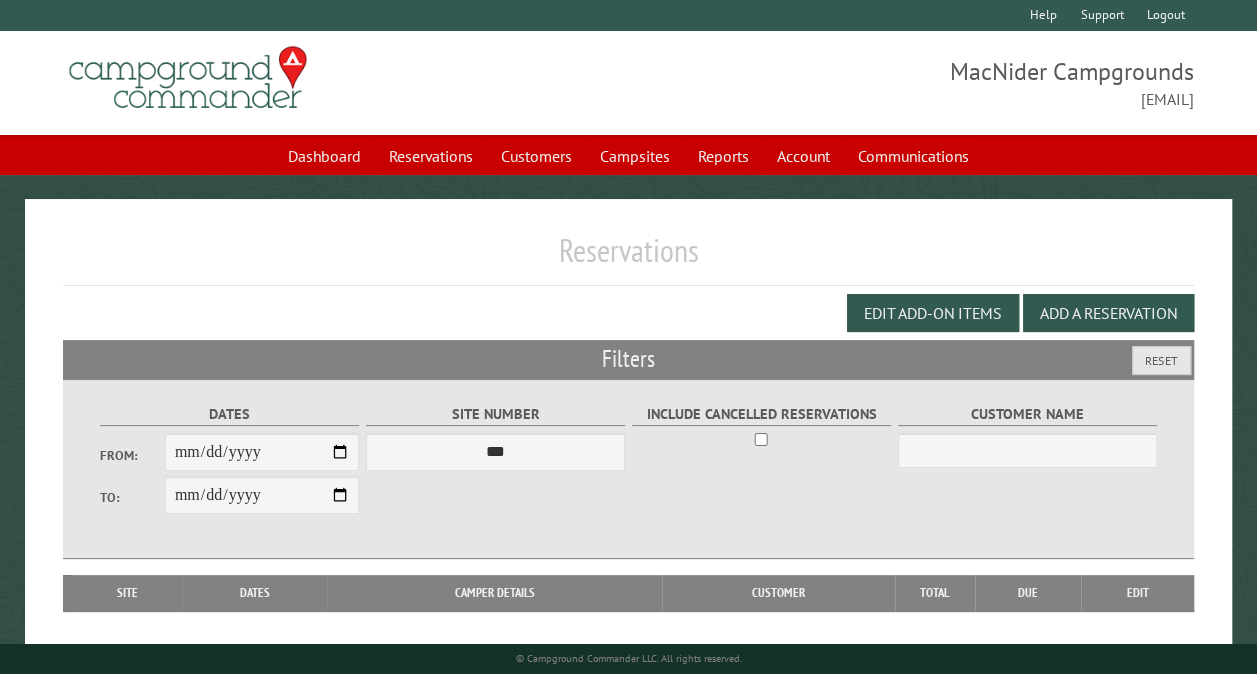 type on "**********" 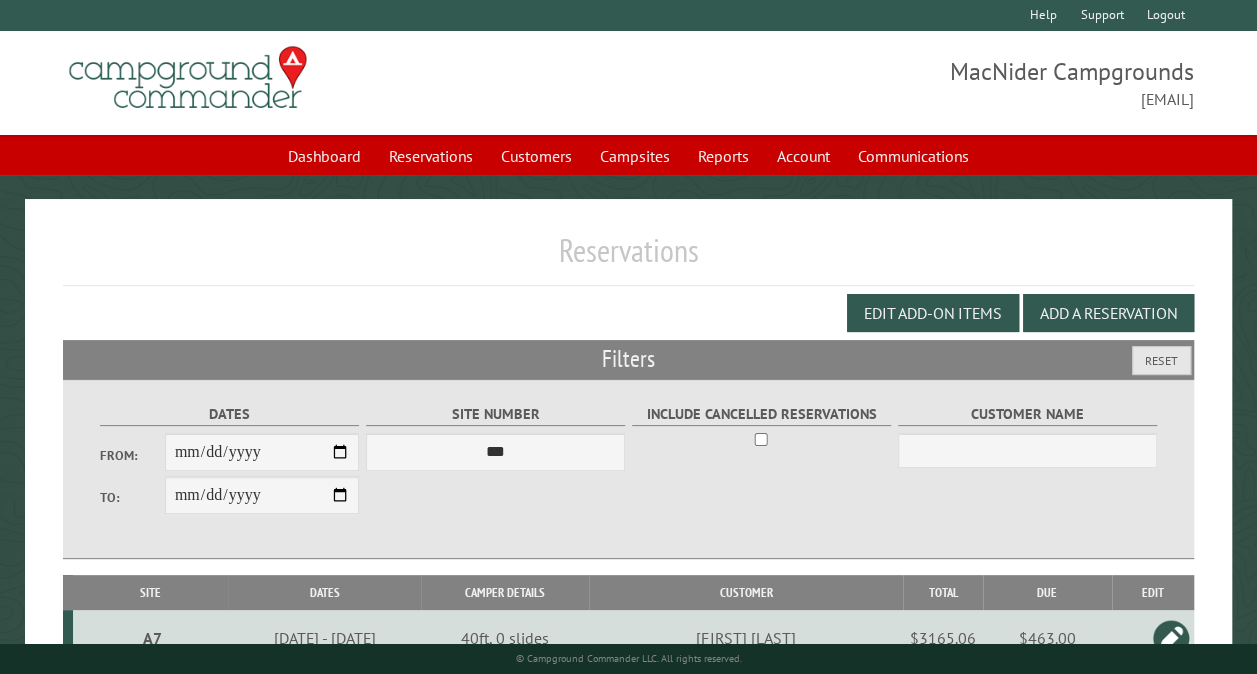 scroll, scrollTop: 589, scrollLeft: 0, axis: vertical 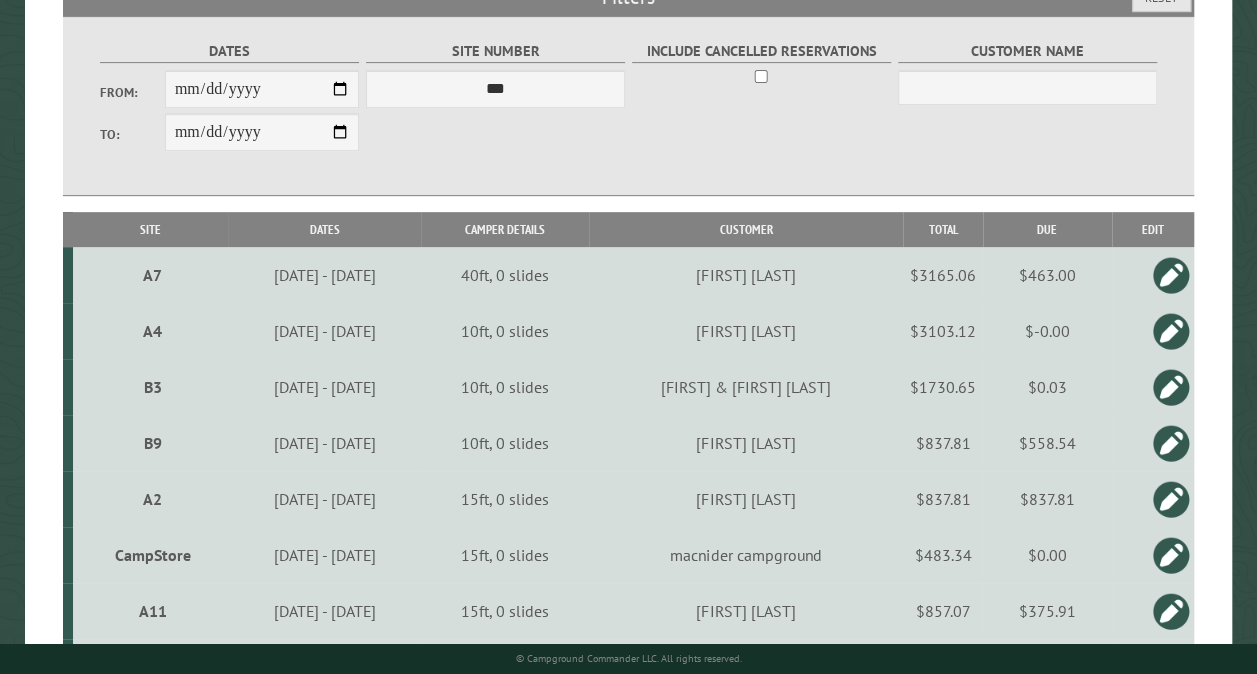 click on "**********" at bounding box center (262, 89) 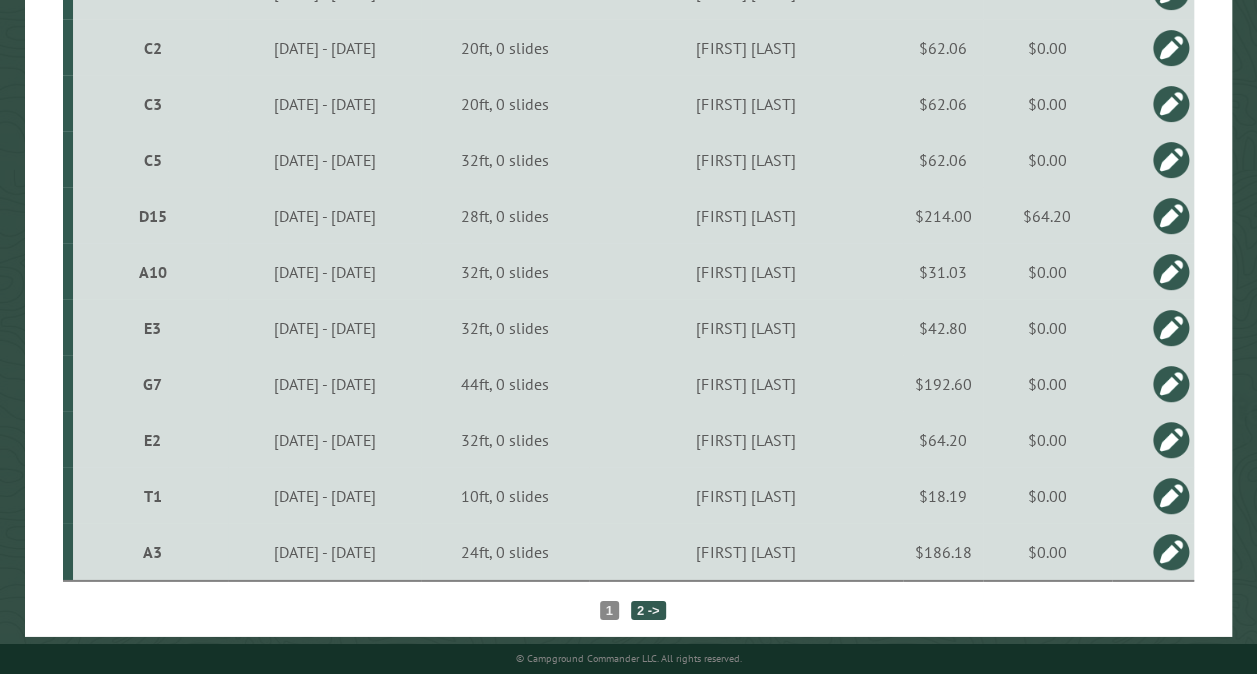 scroll, scrollTop: 2843, scrollLeft: 0, axis: vertical 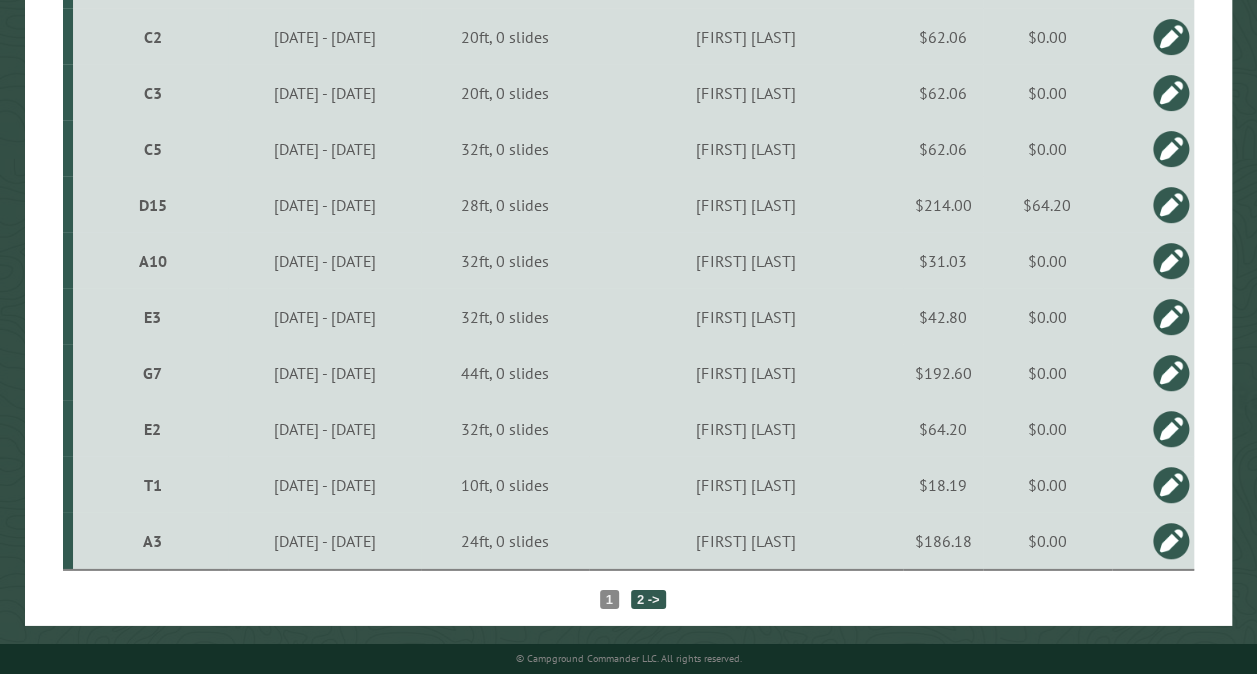 click on "2 ->" at bounding box center (648, 599) 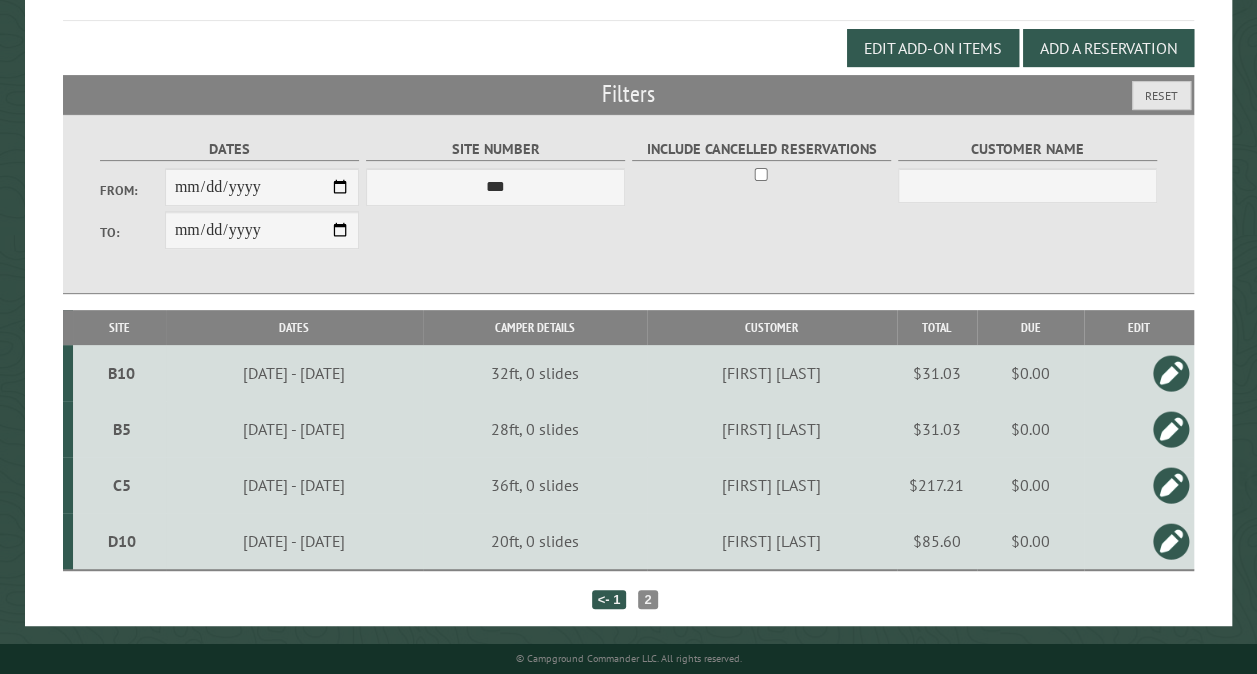 scroll, scrollTop: 267, scrollLeft: 0, axis: vertical 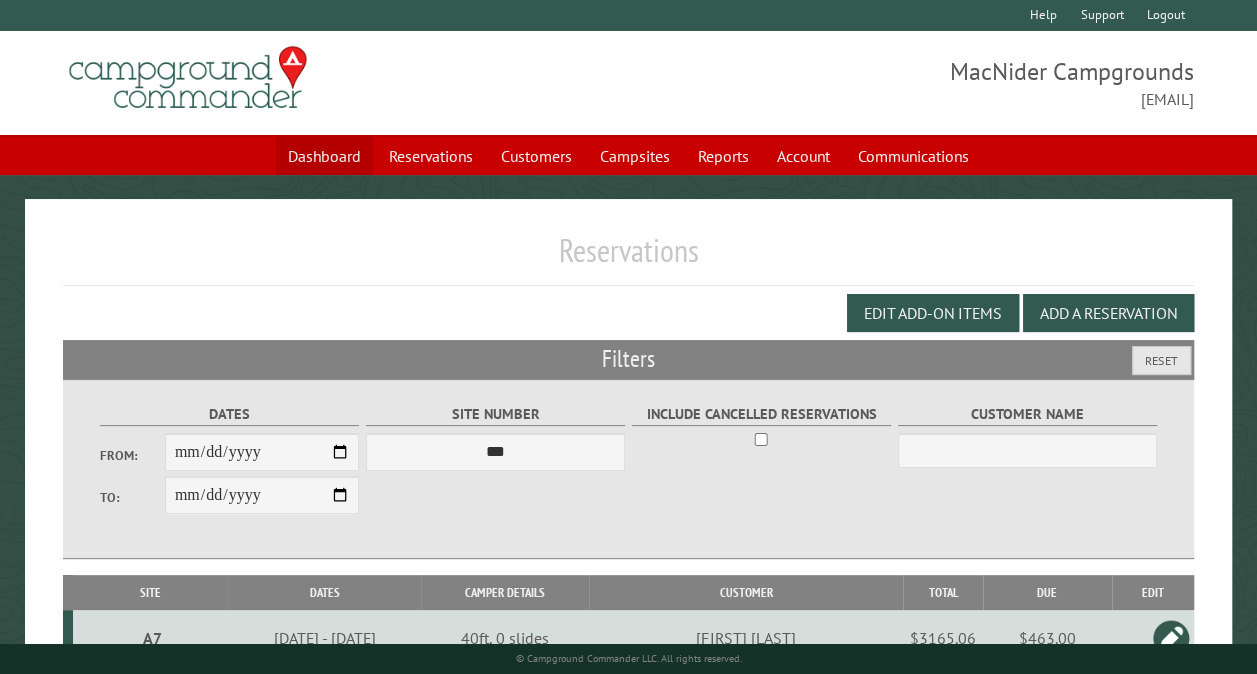 click on "Dashboard" at bounding box center [324, 156] 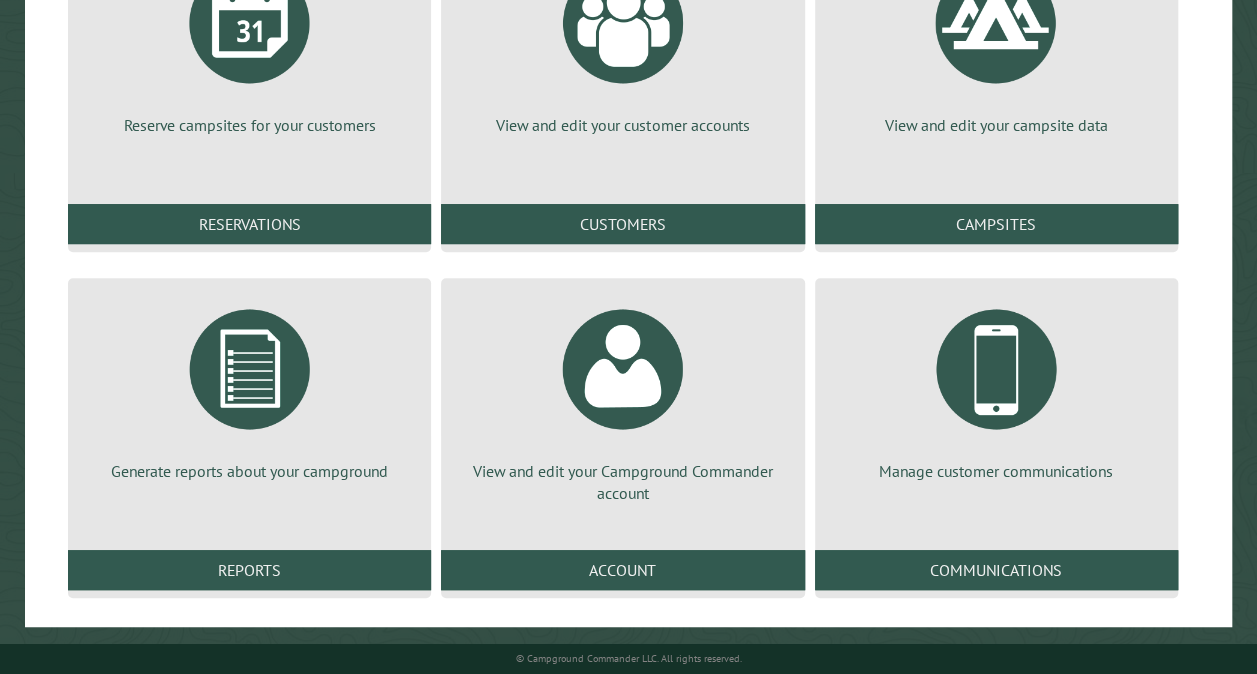 scroll, scrollTop: 328, scrollLeft: 0, axis: vertical 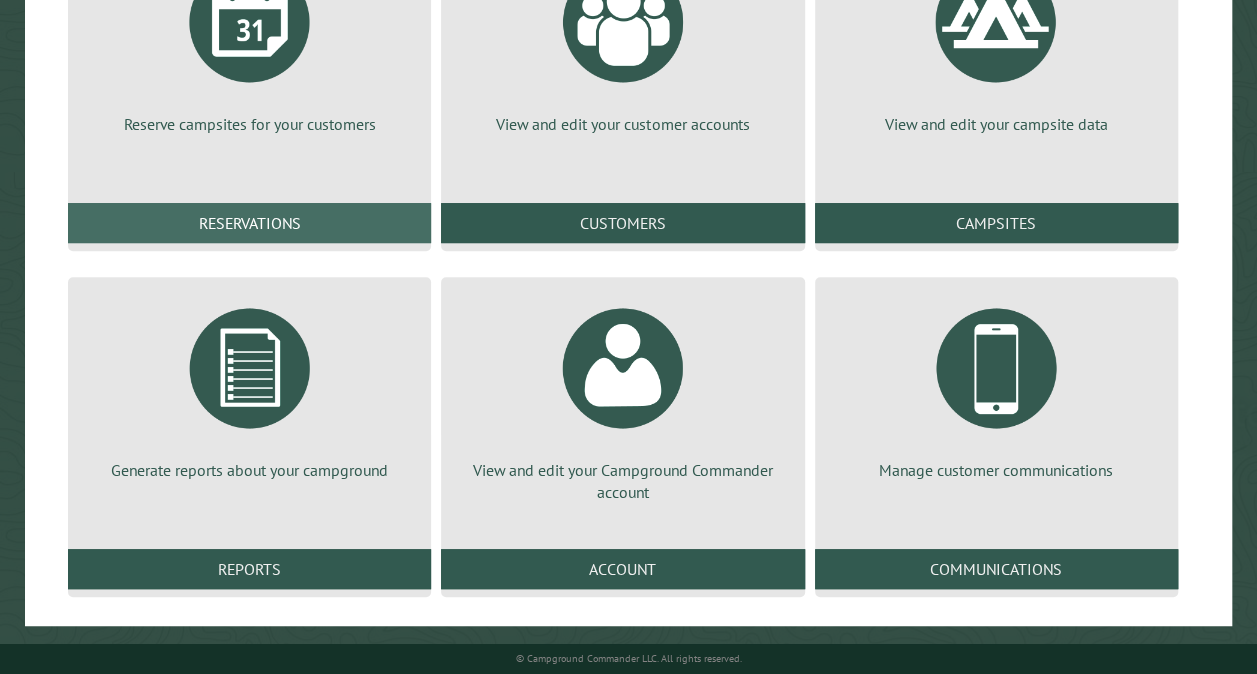 click on "Reservations" at bounding box center [249, 223] 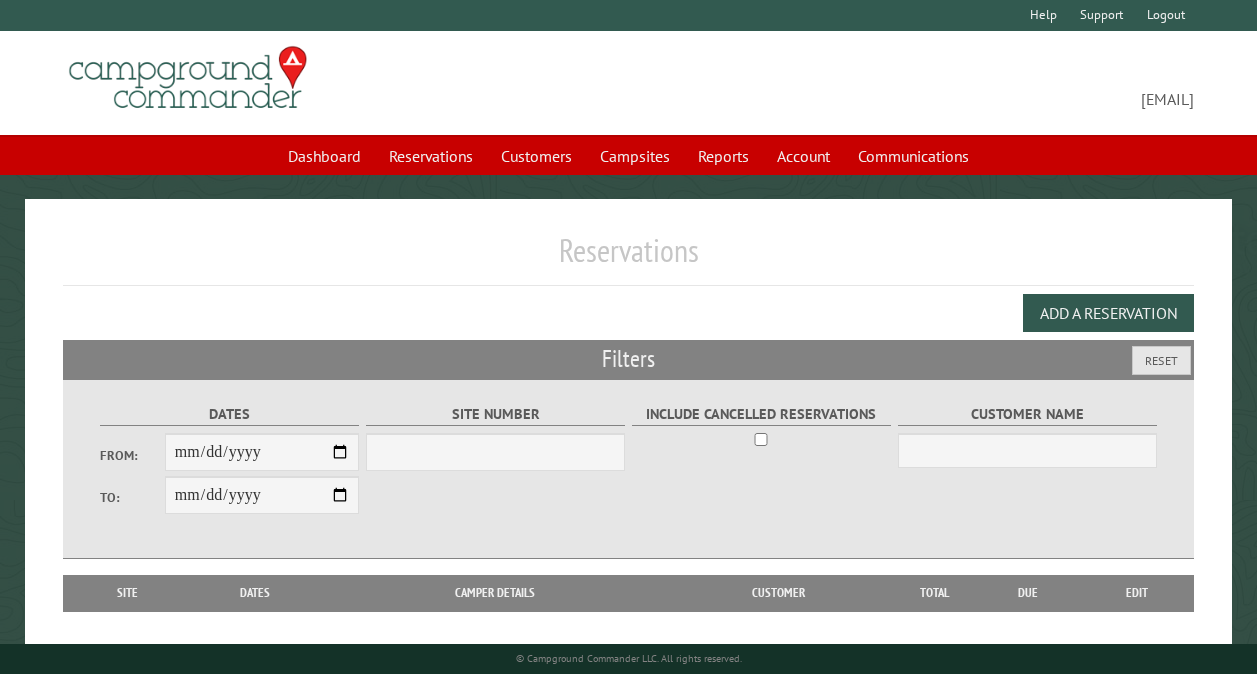 scroll, scrollTop: 0, scrollLeft: 0, axis: both 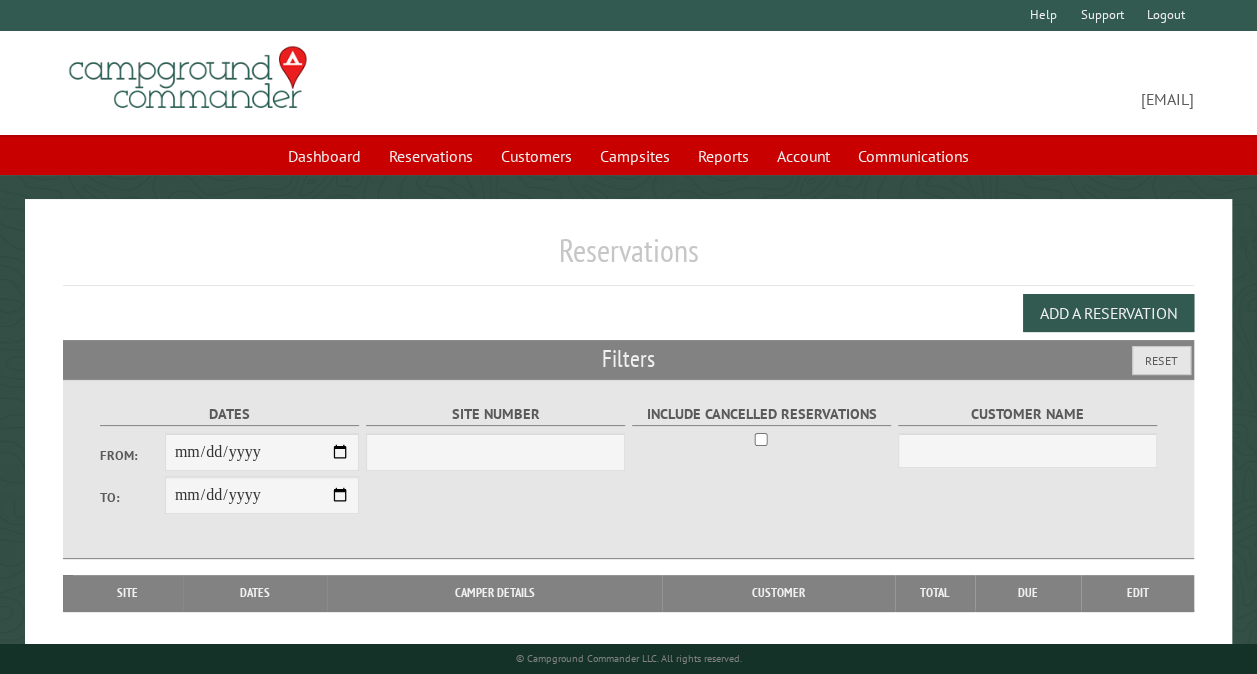 select on "***" 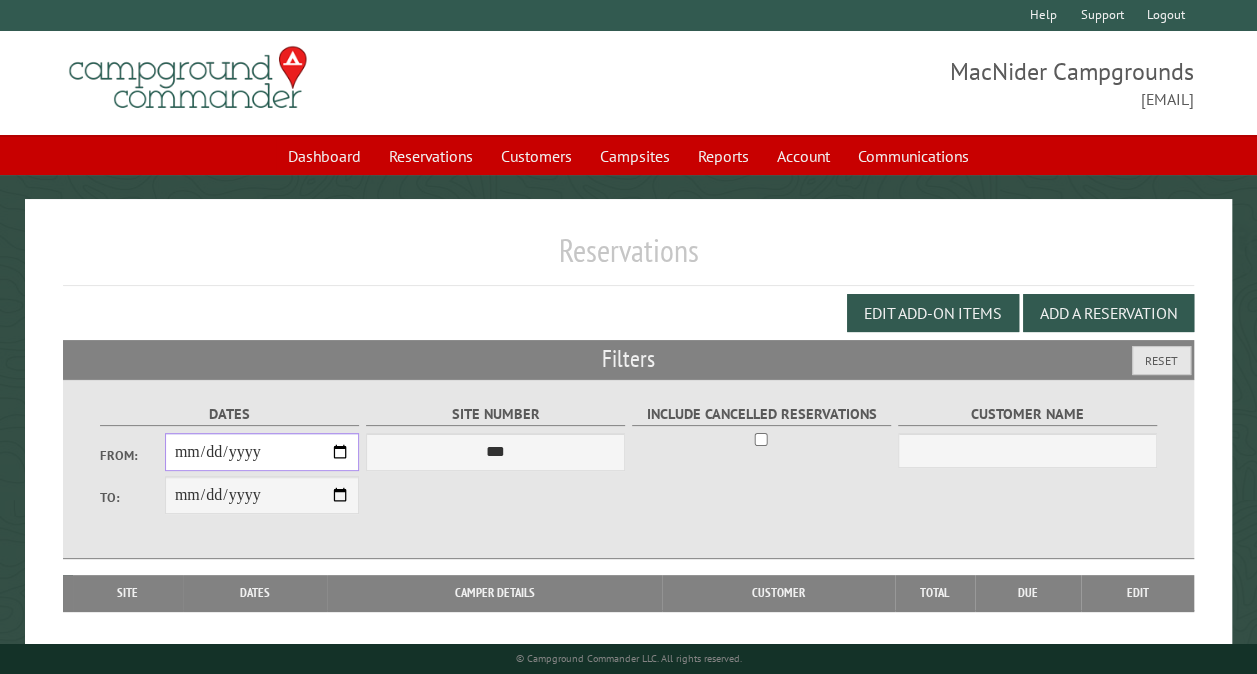 click on "From:" at bounding box center [262, 452] 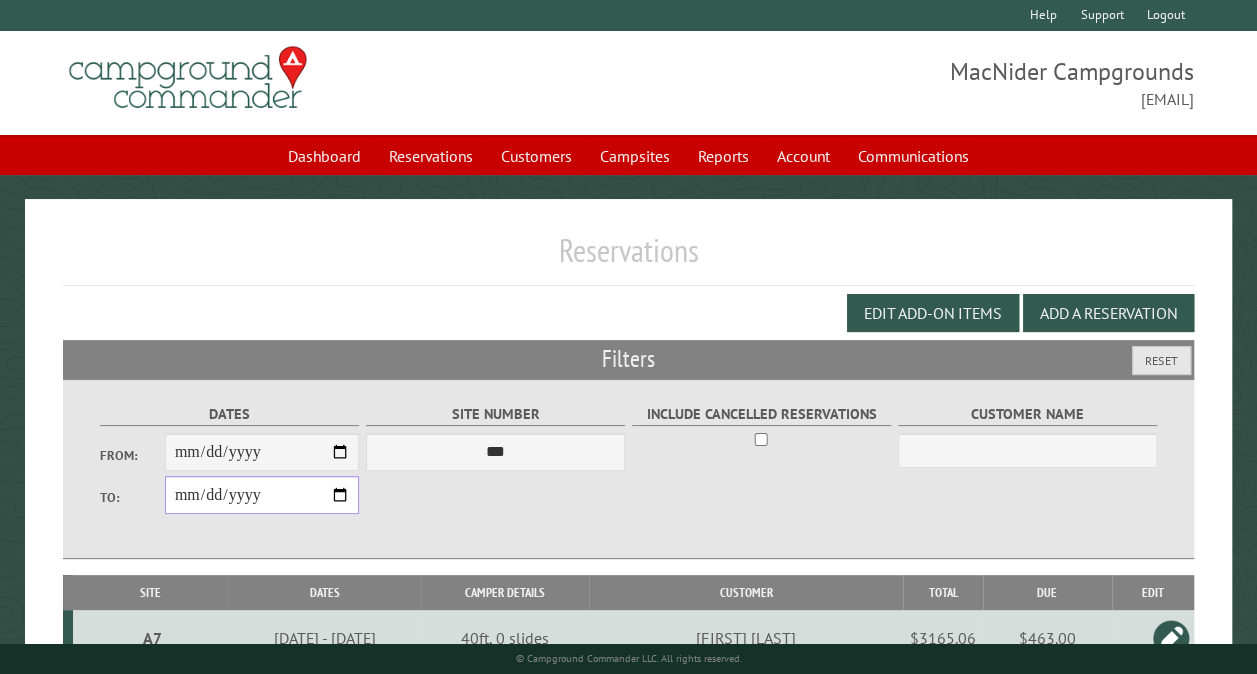 click on "**********" at bounding box center (262, 495) 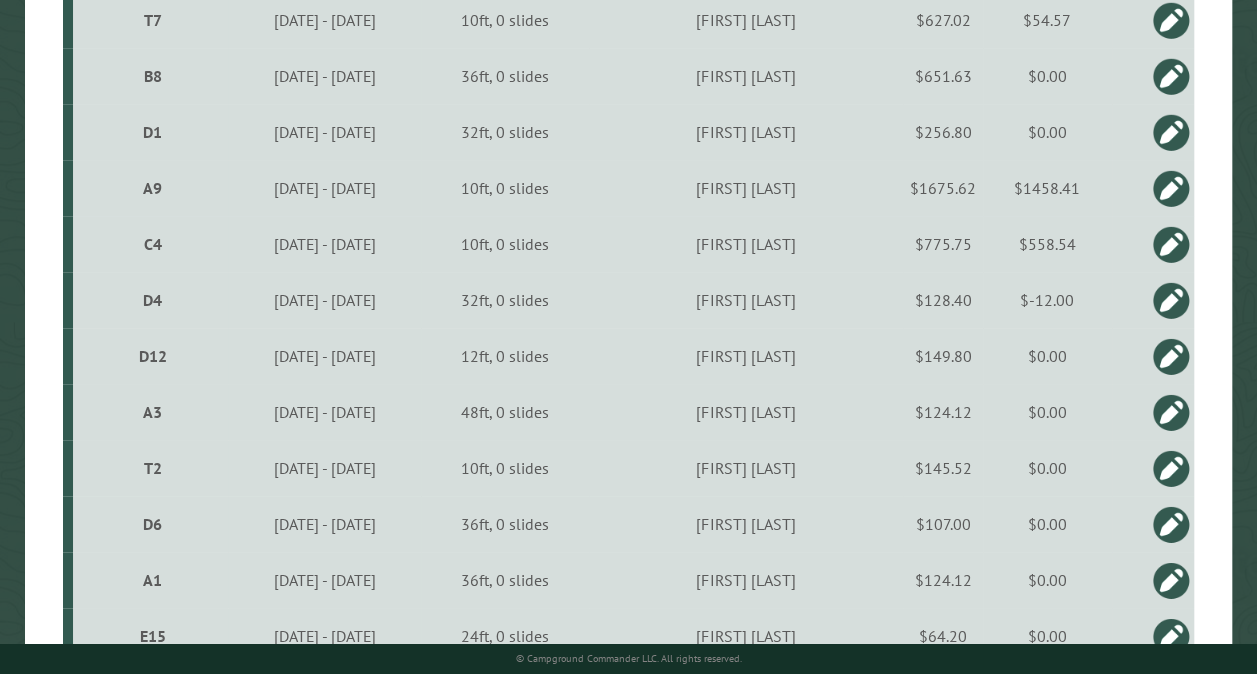 scroll, scrollTop: 1768, scrollLeft: 0, axis: vertical 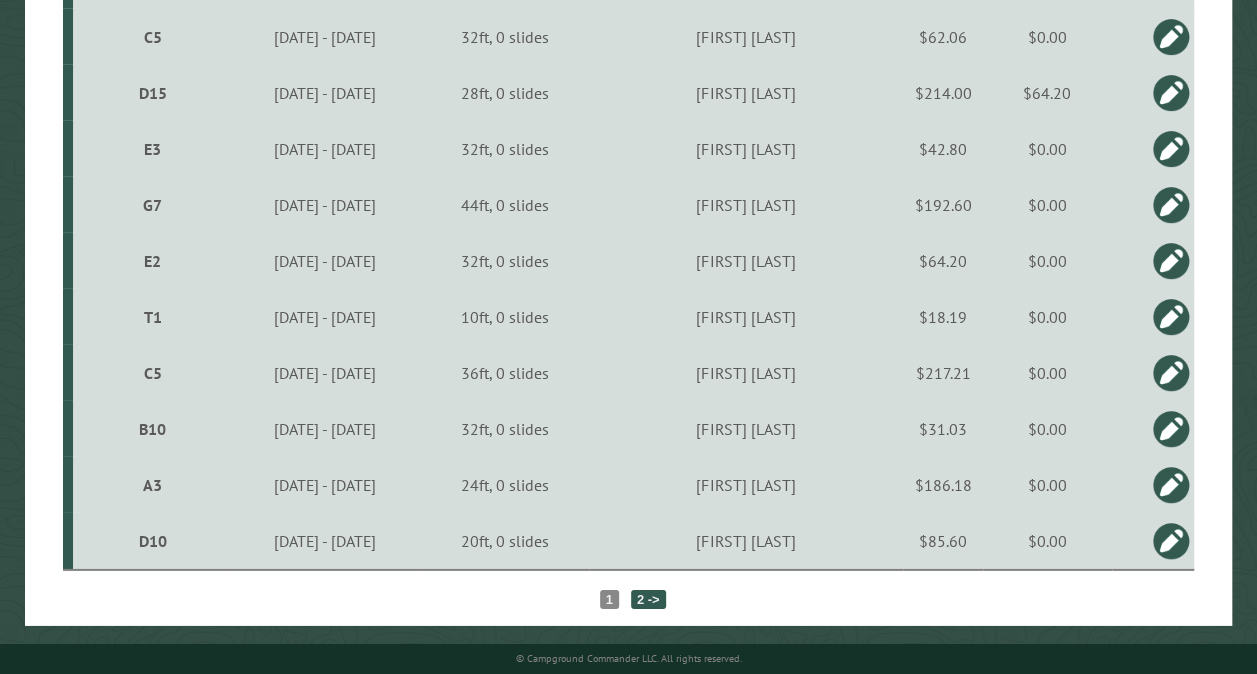 click on "2 ->" at bounding box center [648, 599] 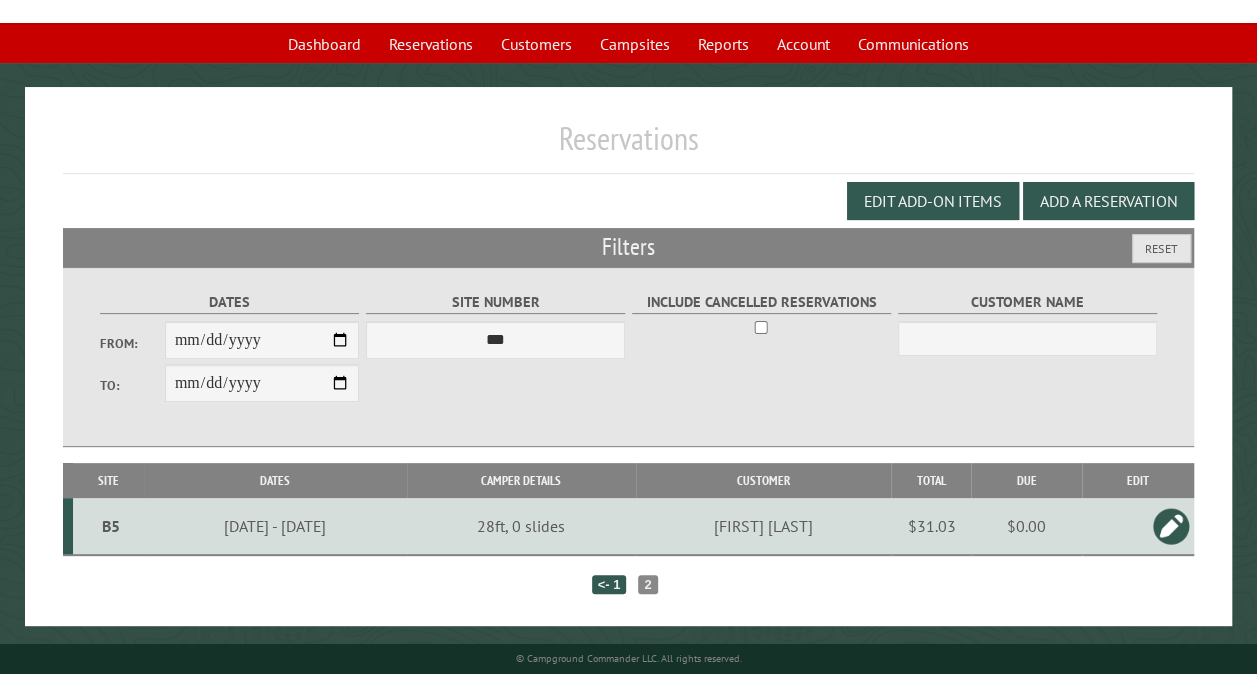 scroll, scrollTop: 112, scrollLeft: 0, axis: vertical 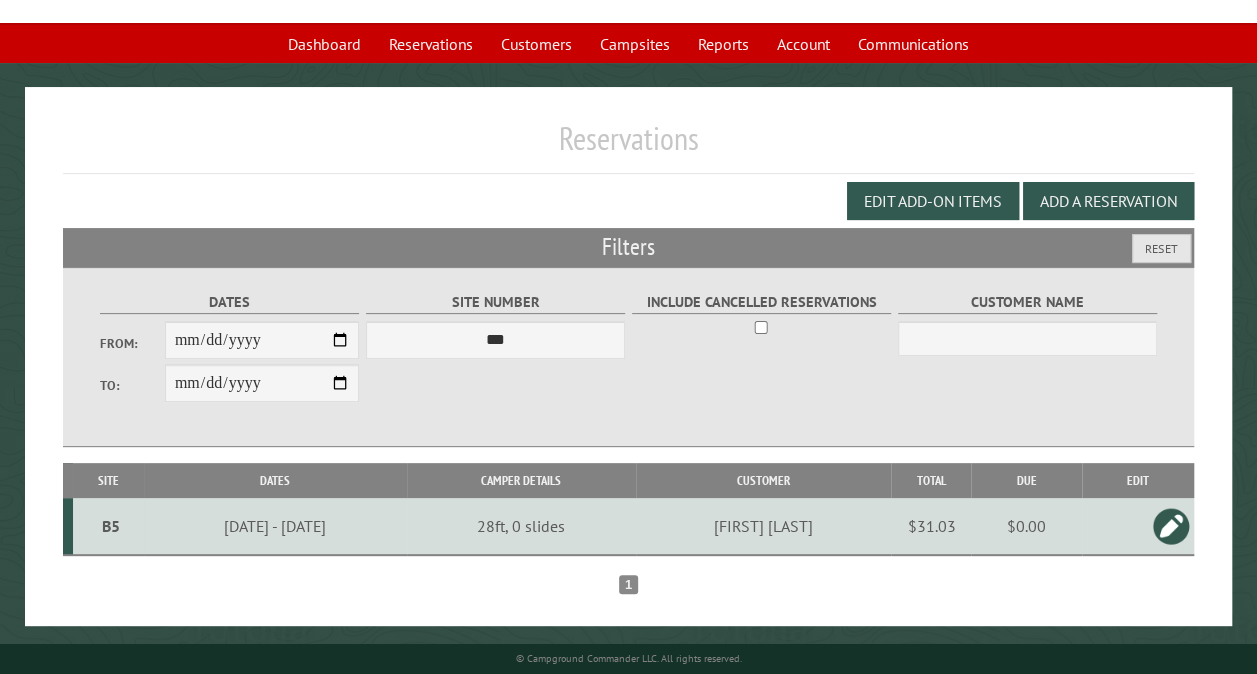 click on "**********" at bounding box center (628, 356) 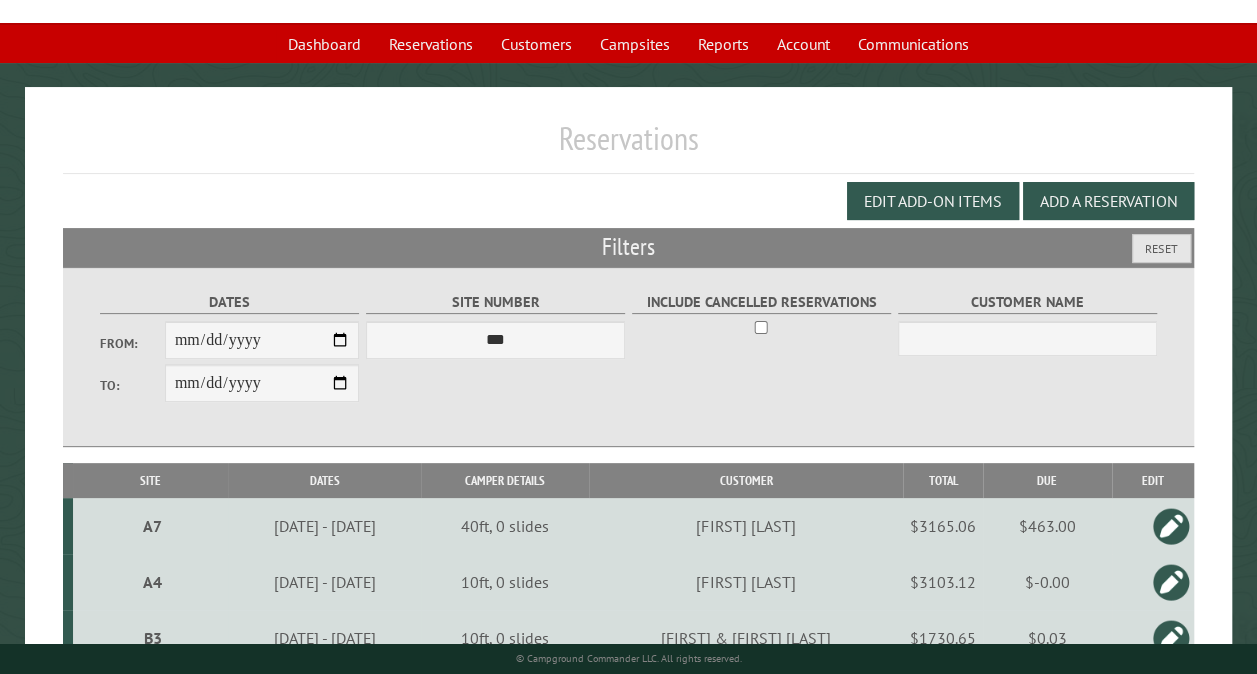 scroll, scrollTop: 2843, scrollLeft: 0, axis: vertical 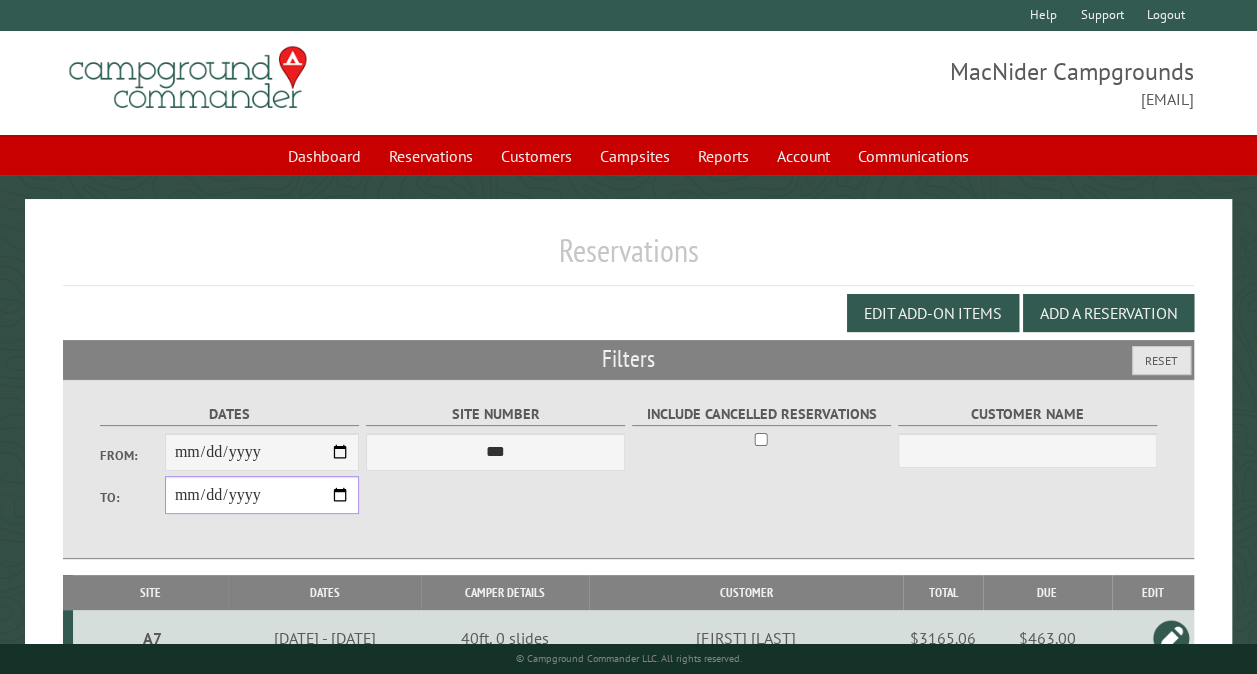 click on "**********" at bounding box center (262, 495) 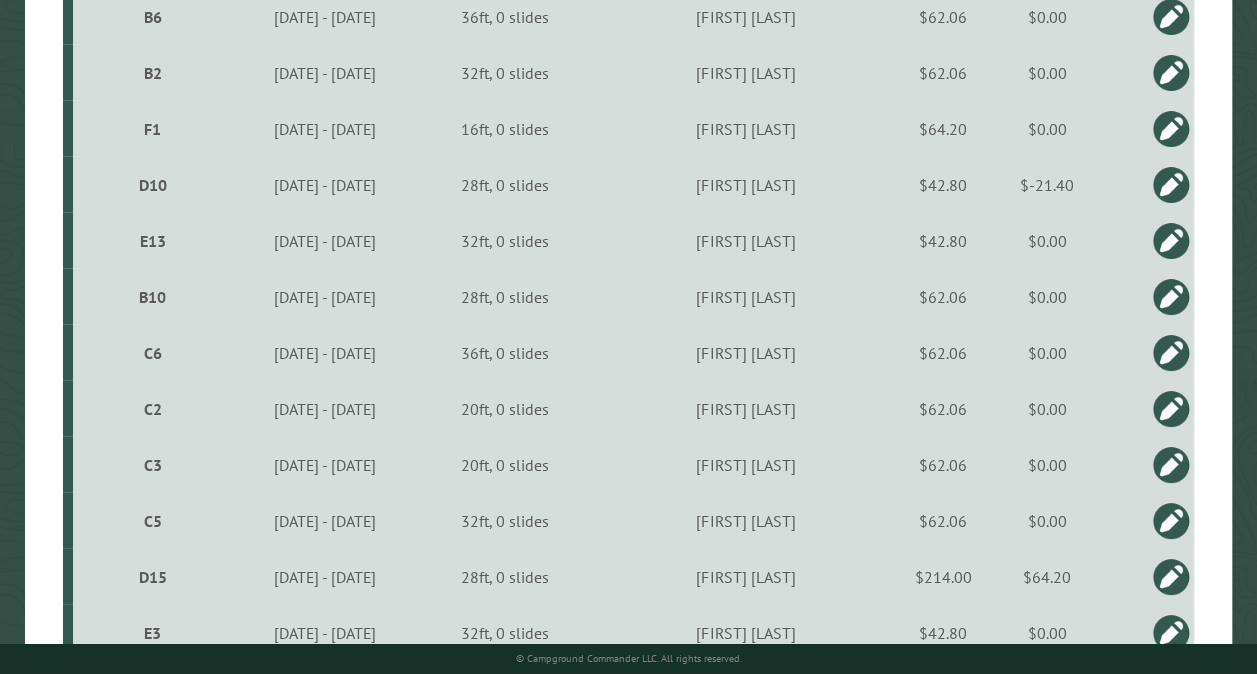 scroll, scrollTop: 2843, scrollLeft: 0, axis: vertical 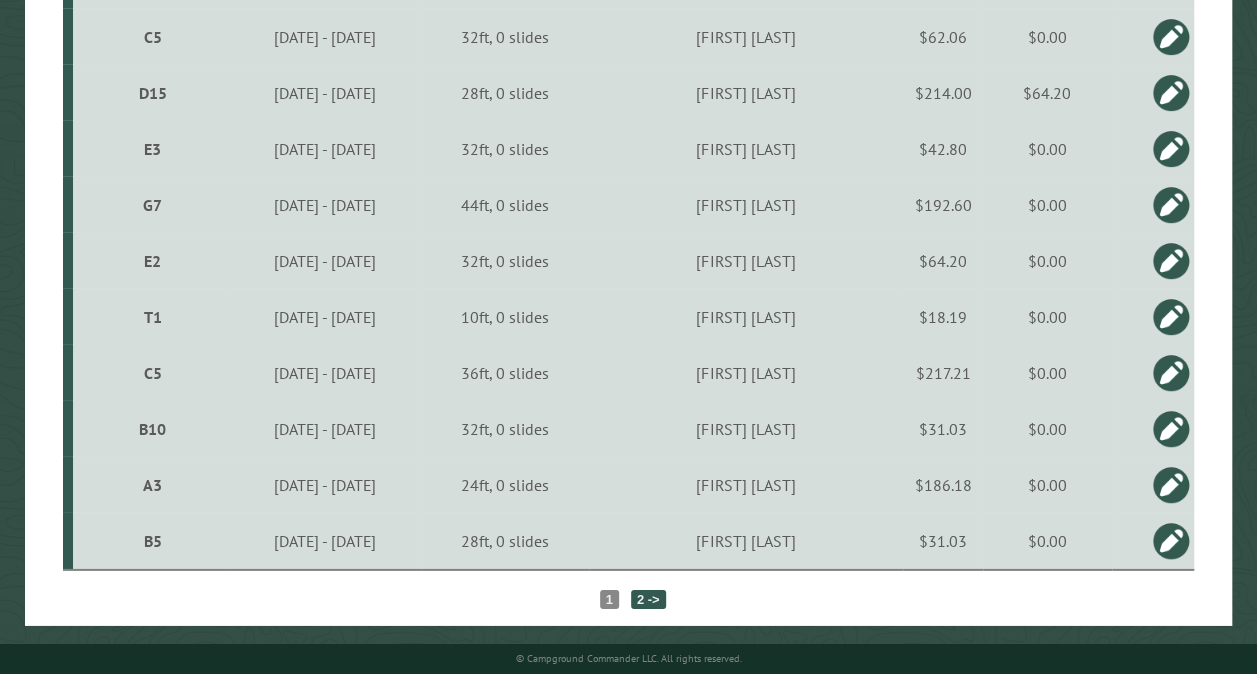 click on "2 ->" at bounding box center (648, 599) 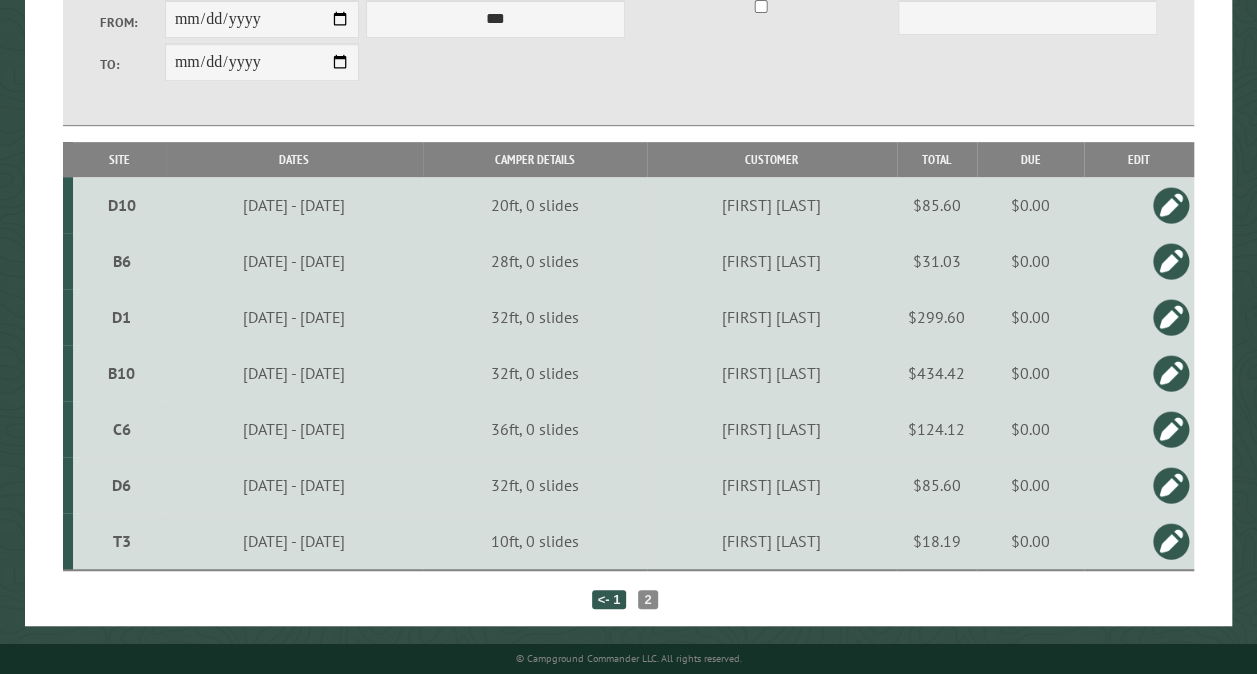 scroll, scrollTop: 435, scrollLeft: 0, axis: vertical 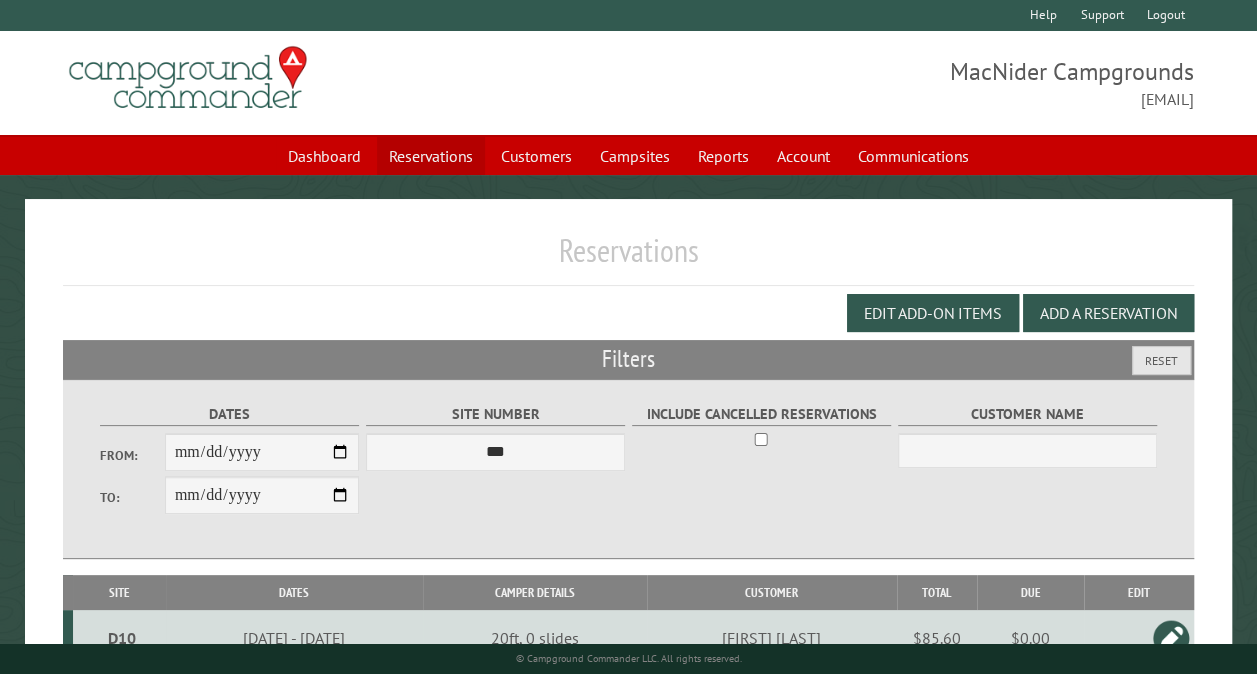 click on "Reservations" at bounding box center [431, 156] 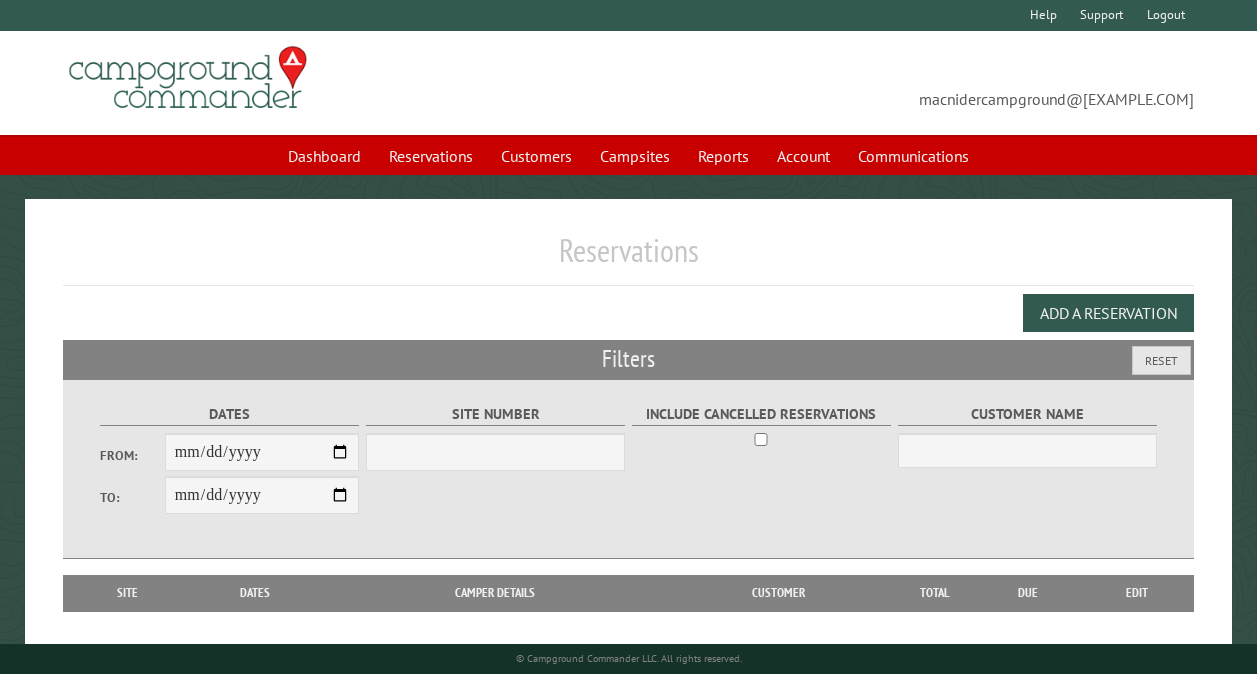 scroll, scrollTop: 0, scrollLeft: 0, axis: both 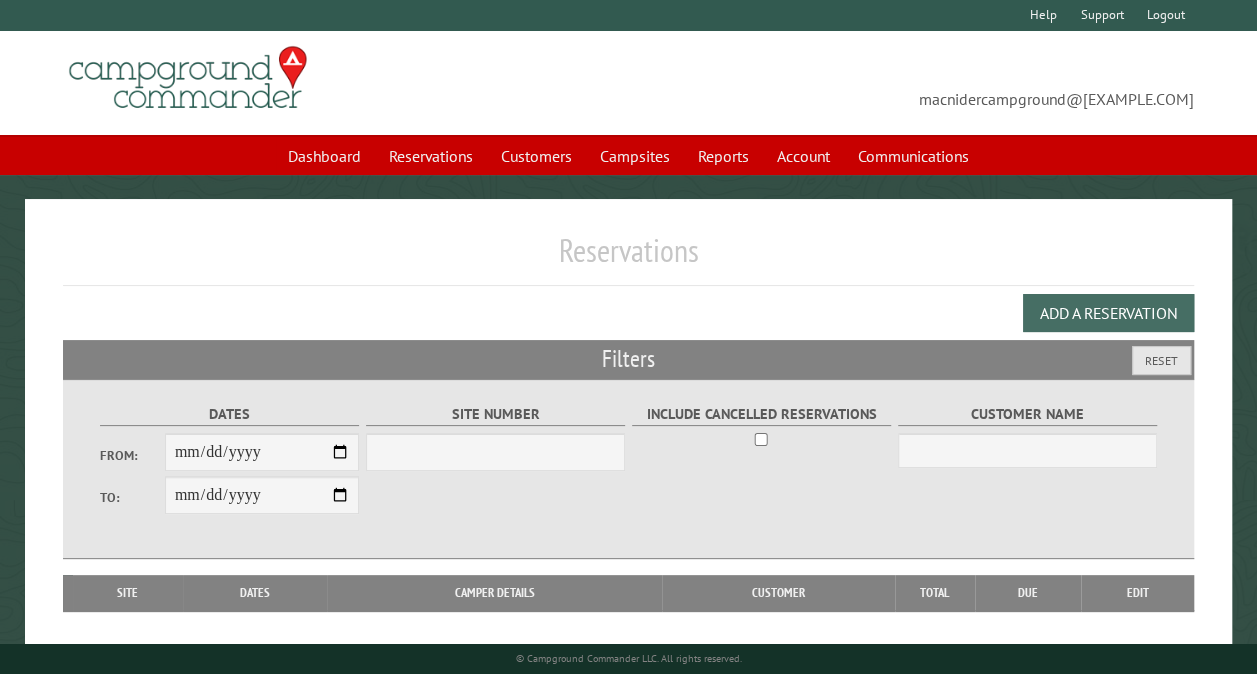 type 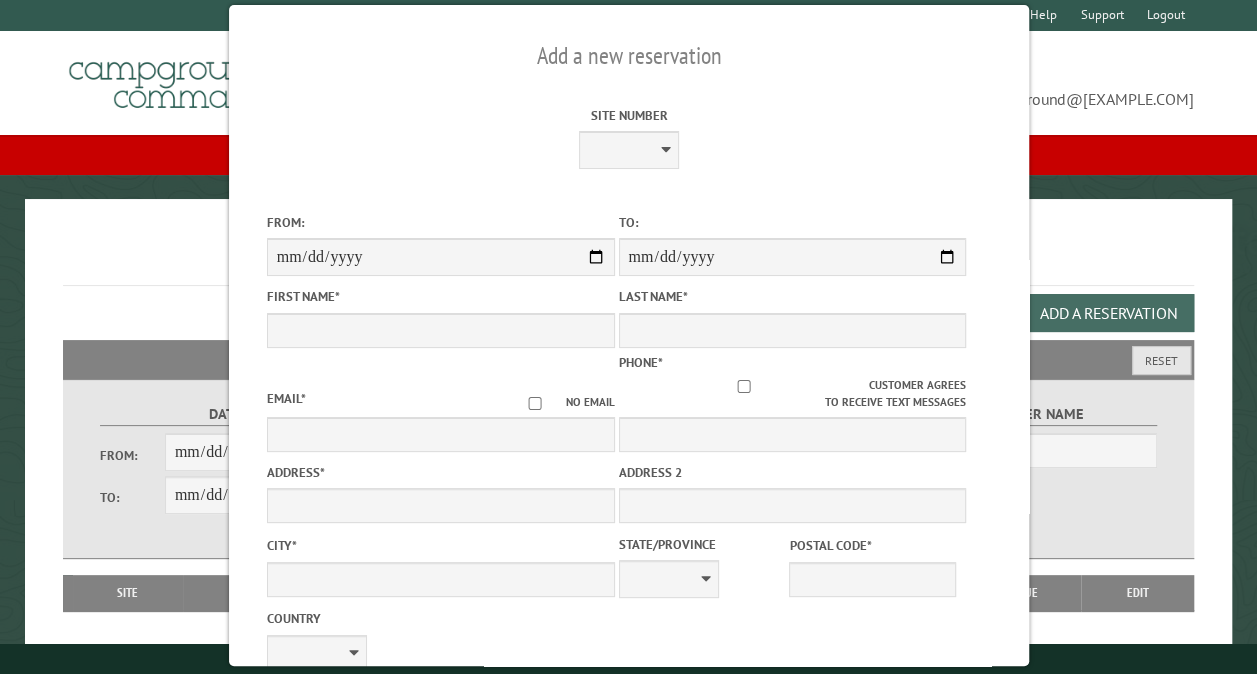 select on "***" 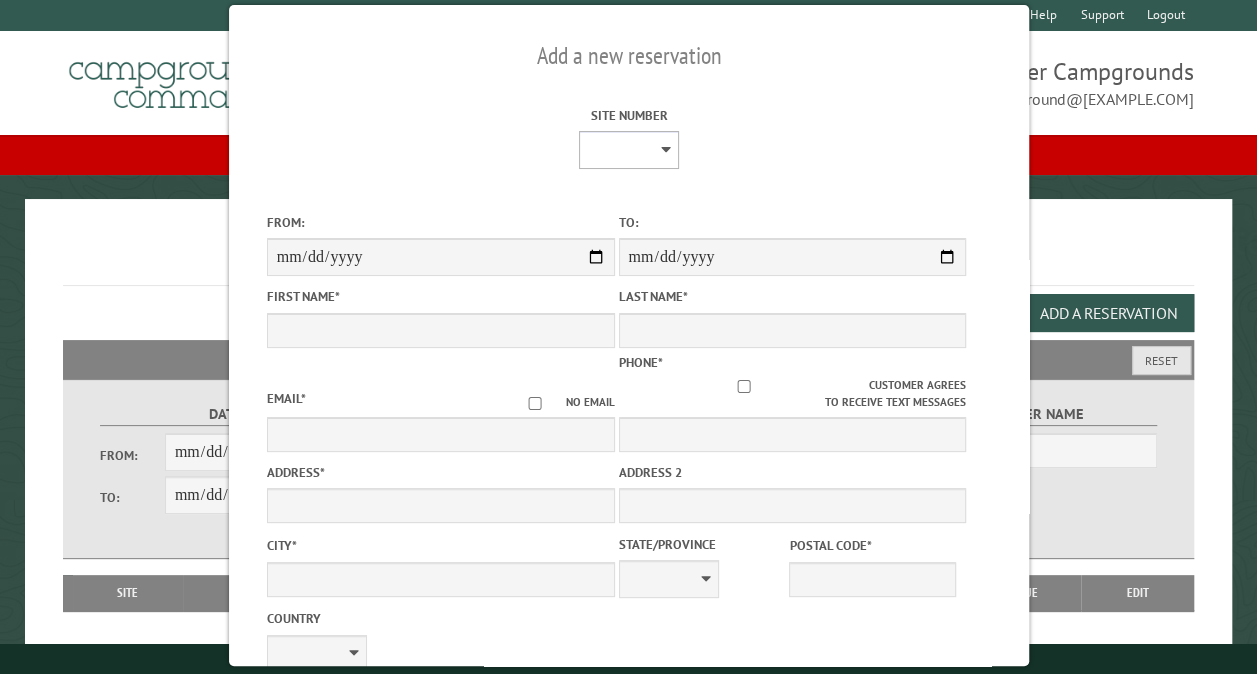 click on "** ** ** ** ** ** ** ** ** *** *** *** *** ** ** ** ** ** ** ** ** ** *** *** ** ** ** ** ** ** ********* ** ** ** ** ** ** ** ** ** *** *** *** *** *** *** ** ** ** ** ** ** ** ** ** *** *** *** *** *** *** ** ** ** ** ** ** ** ** ** ** ** ** ** ** ** ** ** ** ** ** ** ** ** ** *** *** *** *** *** ***" at bounding box center [628, 150] 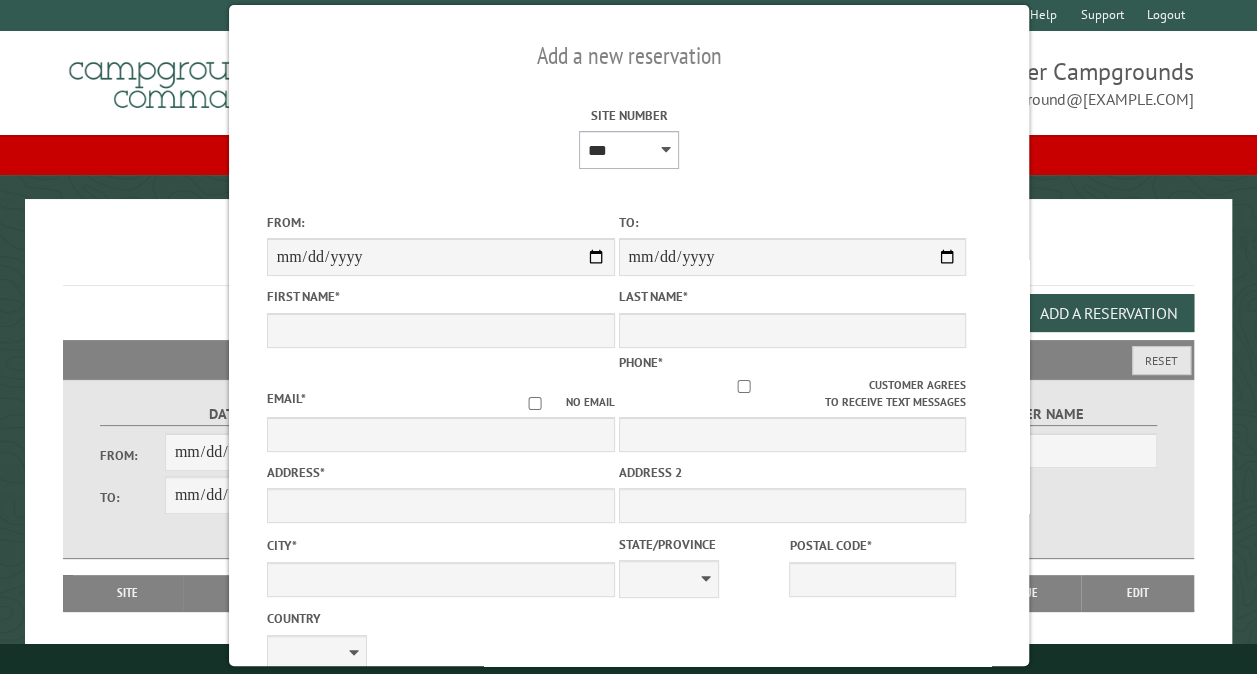 click on "** ** ** ** ** ** ** ** ** *** *** *** *** ** ** ** ** ** ** ** ** ** *** *** ** ** ** ** ** ** ********* ** ** ** ** ** ** ** ** ** *** *** *** *** *** *** ** ** ** ** ** ** ** ** ** *** *** *** *** *** *** ** ** ** ** ** ** ** ** ** ** ** ** ** ** ** ** ** ** ** ** ** ** ** ** *** *** *** *** *** ***" at bounding box center [628, 150] 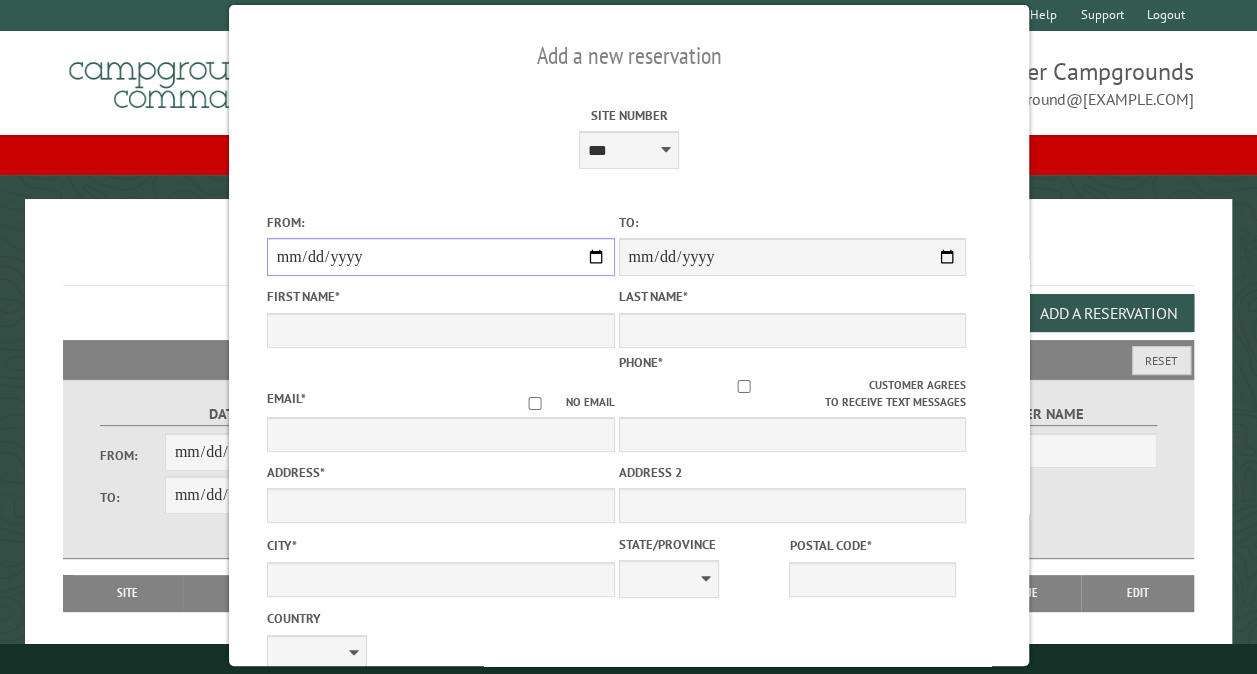 click on "From:" at bounding box center [440, 257] 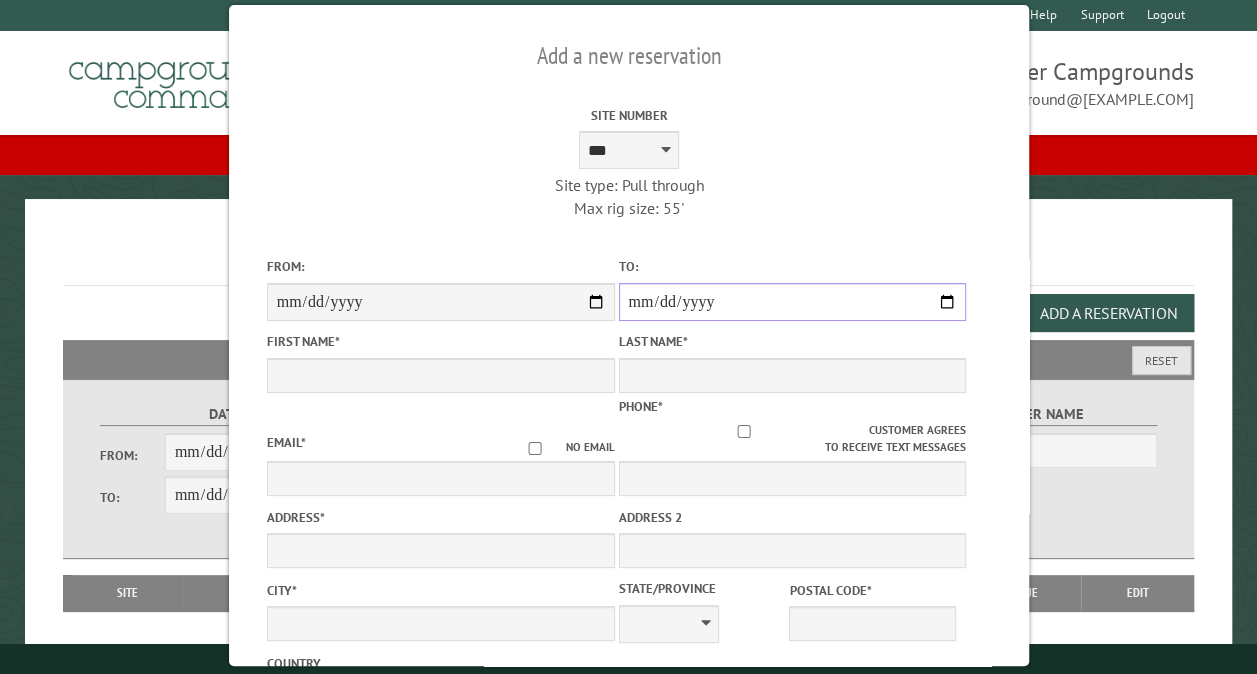 click on "**********" at bounding box center (792, 302) 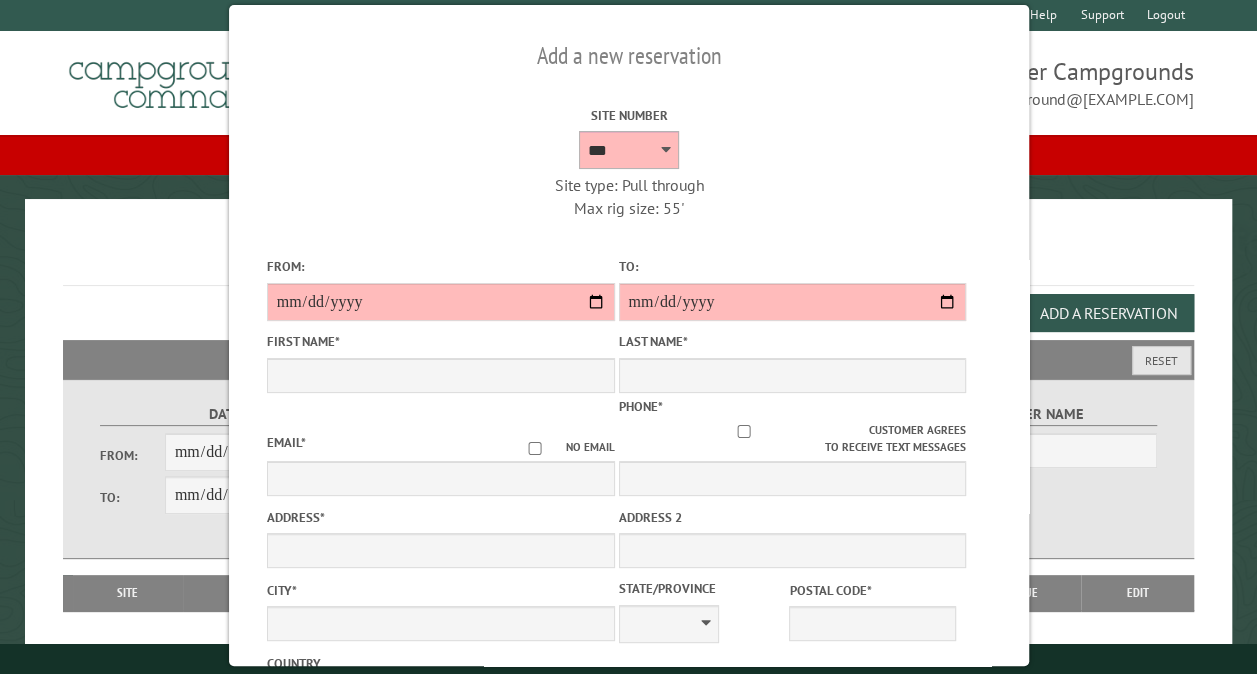 click on "** ** ** ** ** ** ** ** ** *** *** *** *** ** ** ** ** ** ** ** ** ** *** *** ** ** ** ** ** ** ********* ** ** ** ** ** ** ** ** ** *** *** *** *** *** *** ** ** ** ** ** ** ** ** ** *** *** *** *** *** *** ** ** ** ** ** ** ** ** ** ** ** ** ** ** ** ** ** ** ** ** ** ** ** ** *** *** *** *** *** ***" at bounding box center [628, 150] 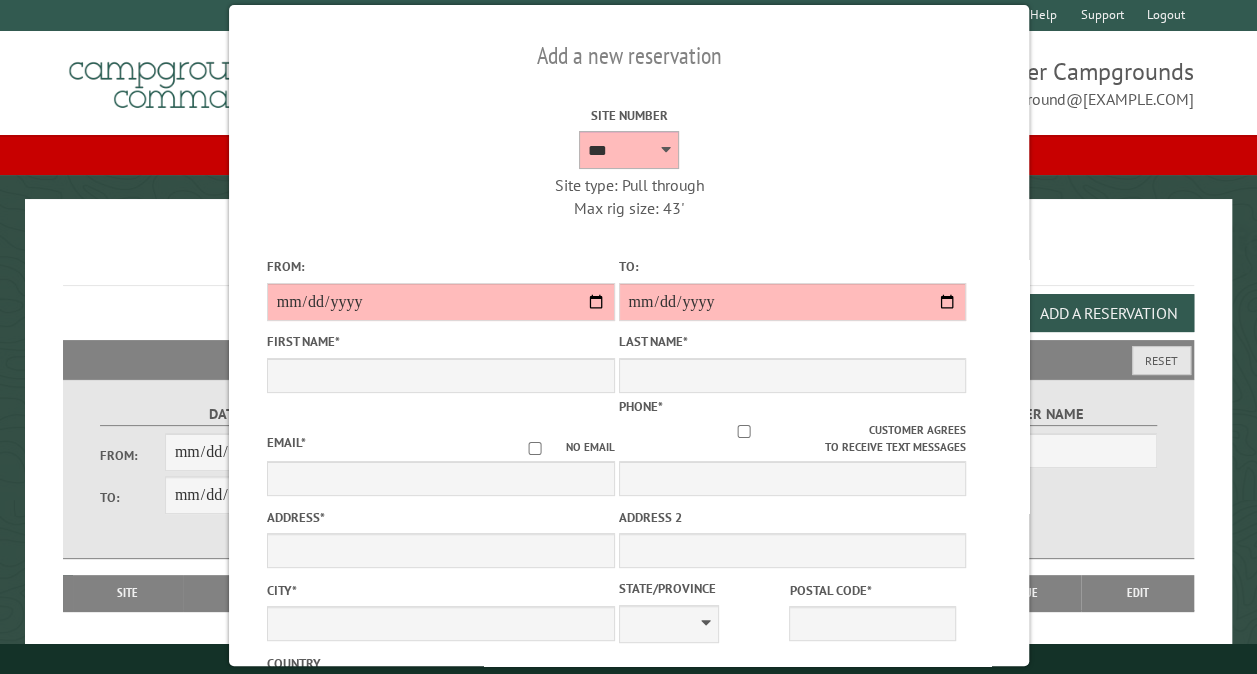 click on "** ** ** ** ** ** ** ** ** *** *** *** *** ** ** ** ** ** ** ** ** ** *** *** ** ** ** ** ** ** ********* ** ** ** ** ** ** ** ** ** *** *** *** *** *** *** ** ** ** ** ** ** ** ** ** *** *** *** *** *** *** ** ** ** ** ** ** ** ** ** ** ** ** ** ** ** ** ** ** ** ** ** ** ** ** *** *** *** *** *** ***" at bounding box center [628, 150] 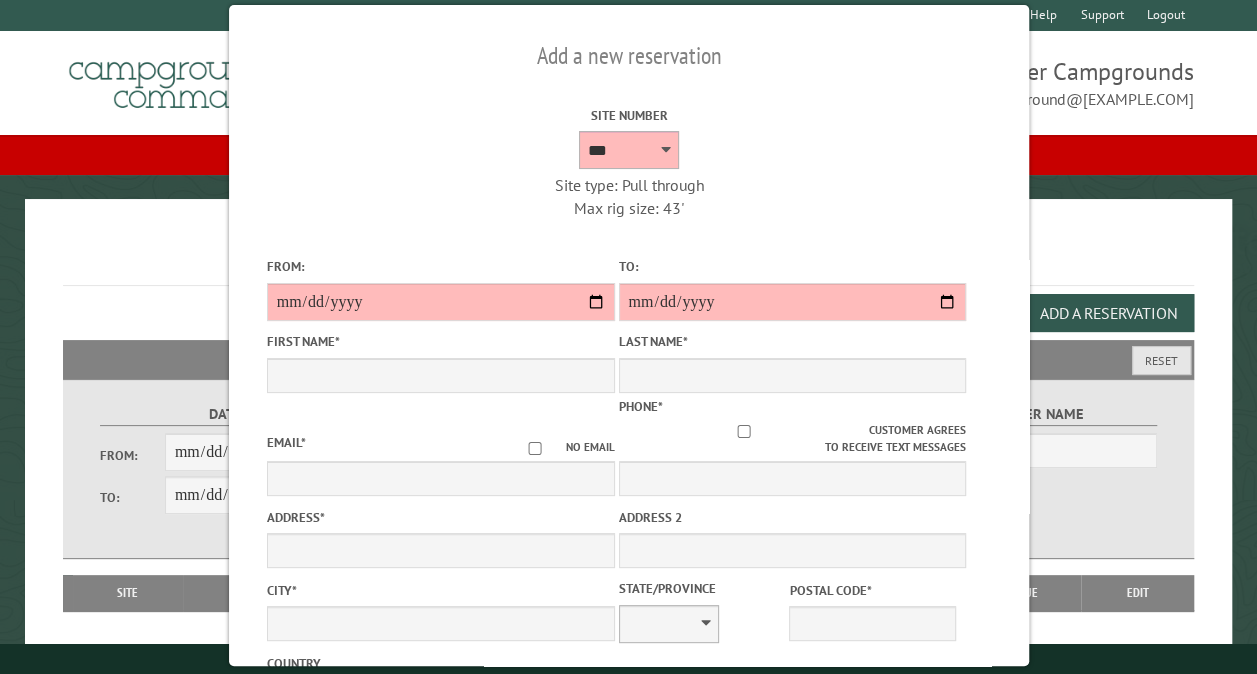 select on "***" 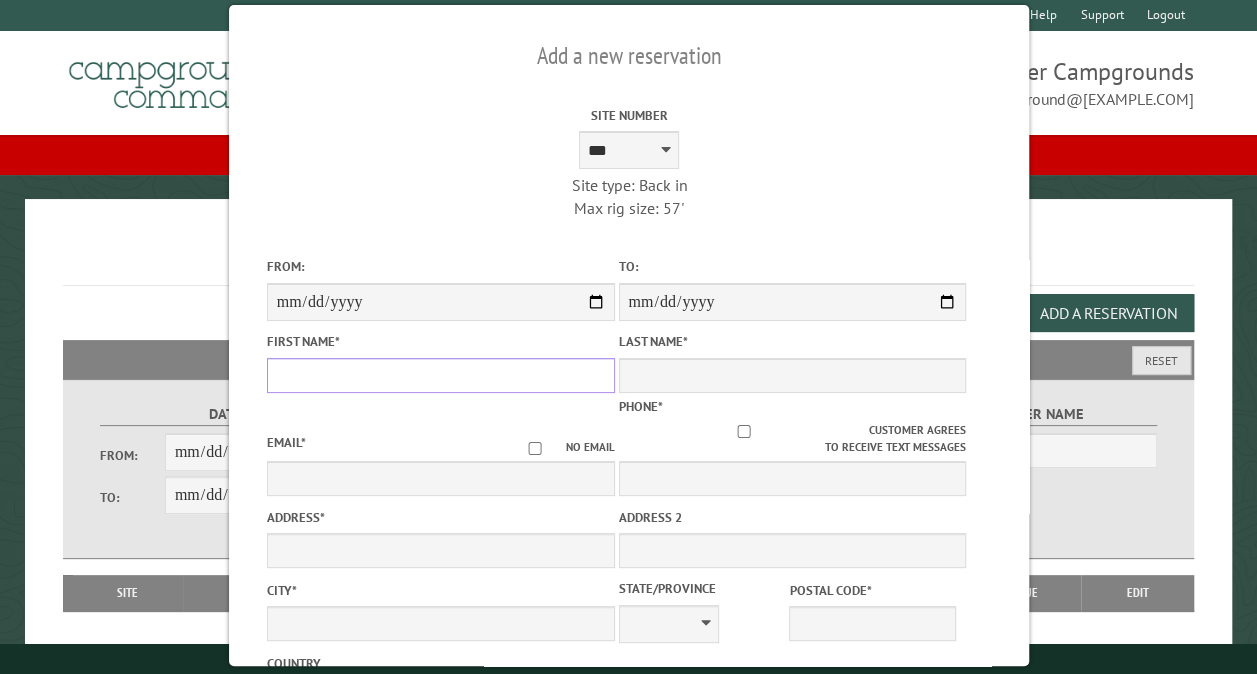 click on "First Name *" at bounding box center [440, 375] 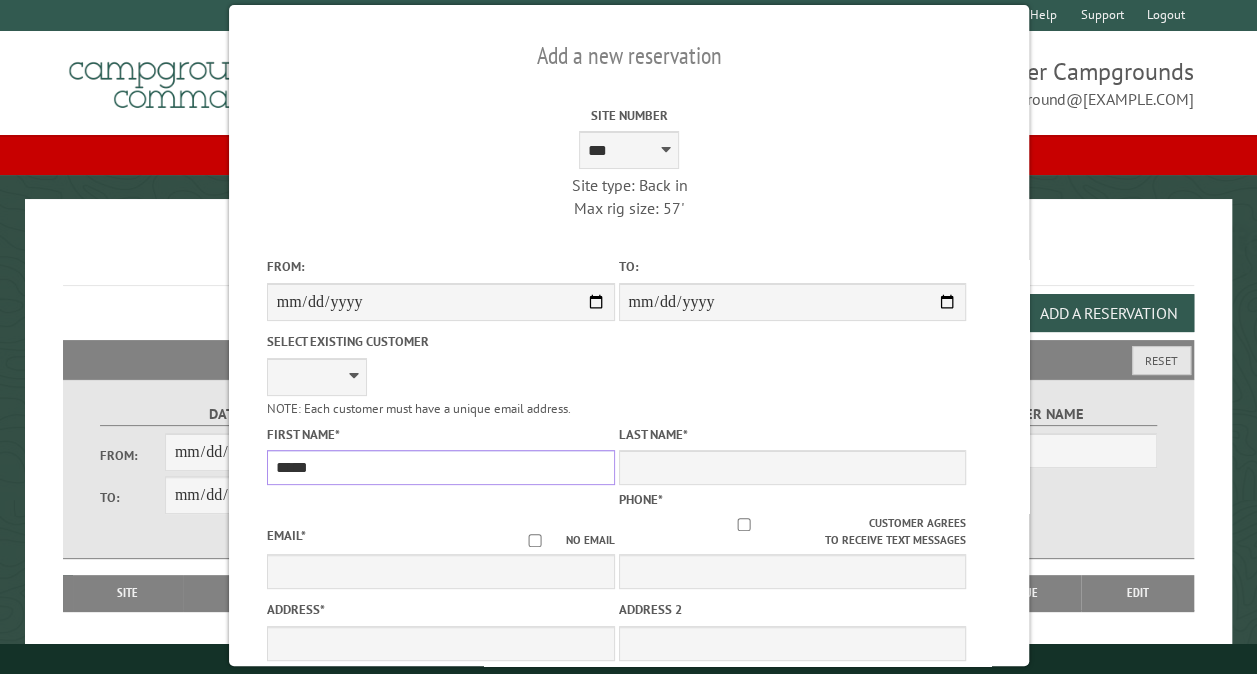 type on "*****" 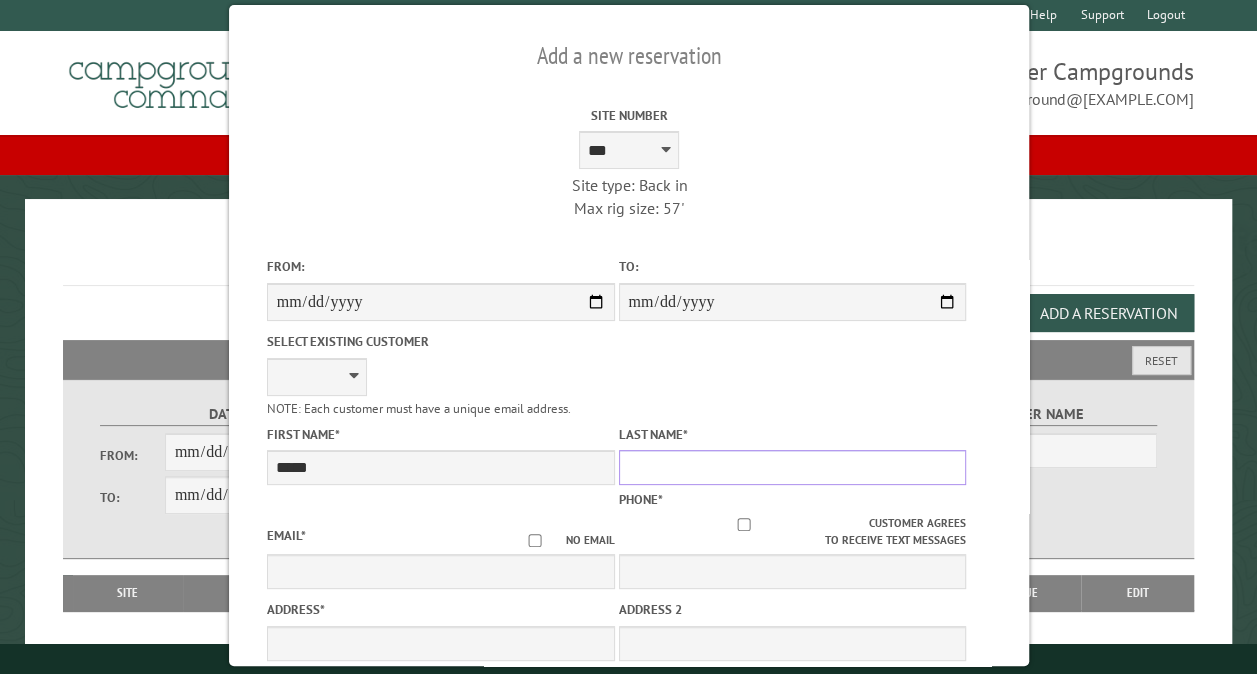 click on "Last Name *" at bounding box center (792, 467) 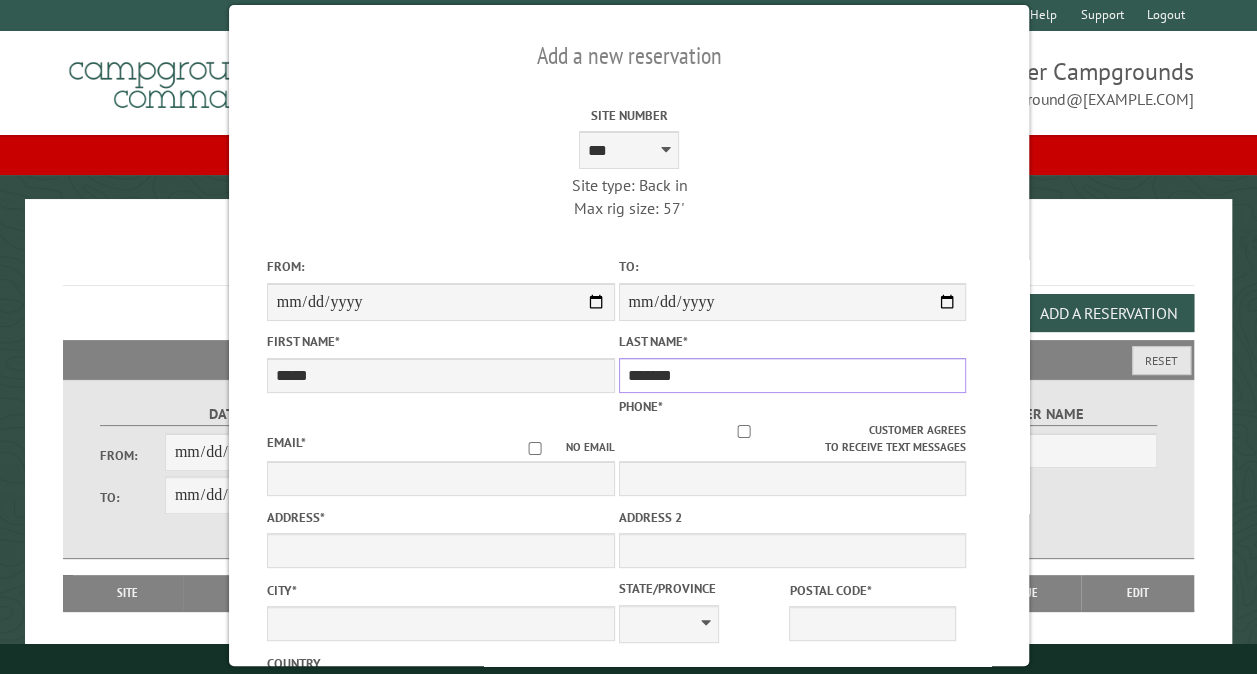 type on "*******" 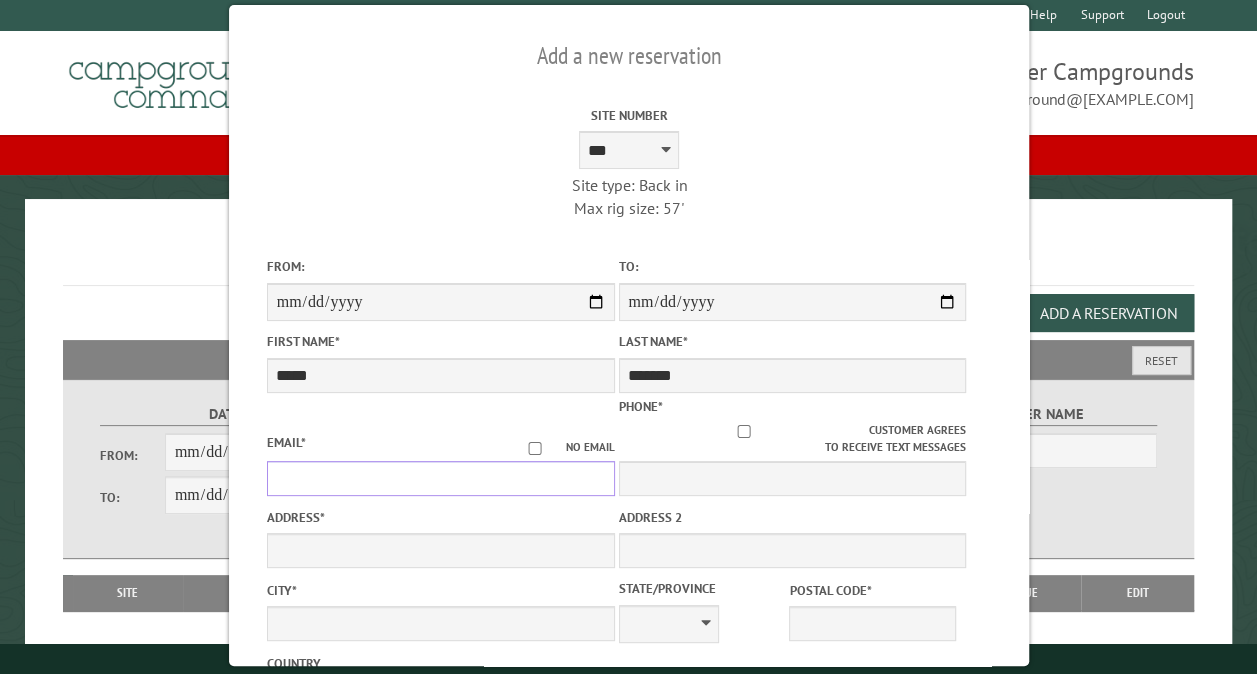 click on "Email *" at bounding box center [440, 478] 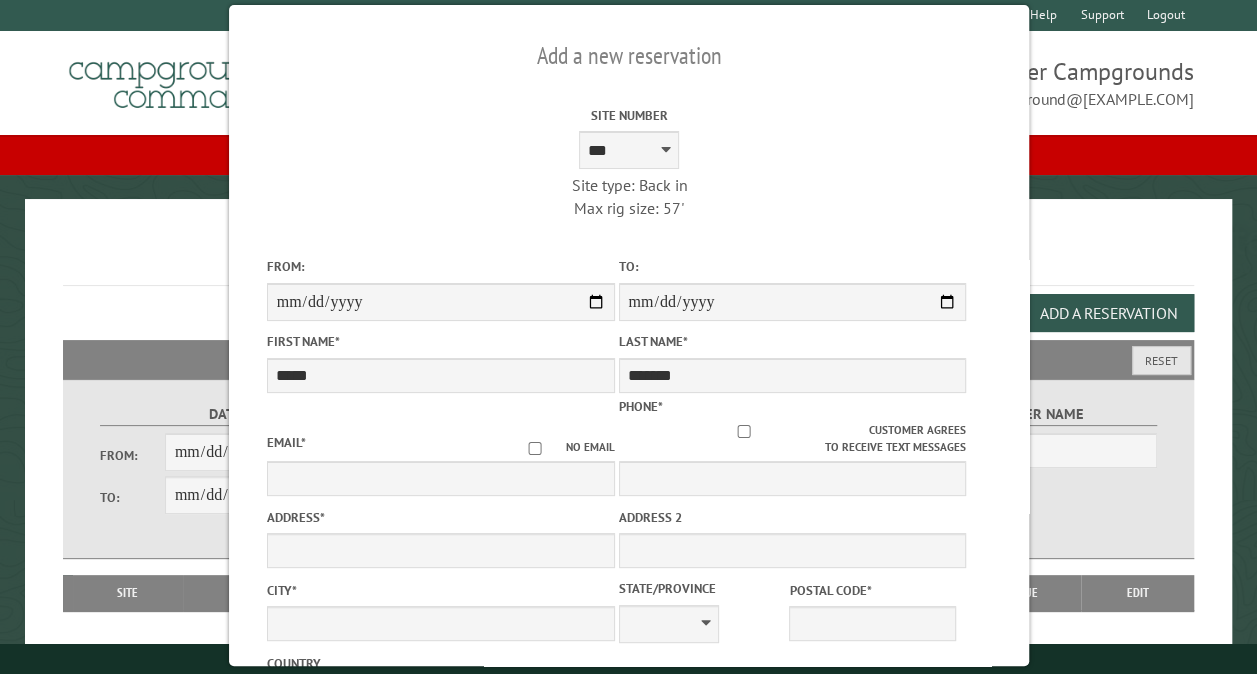 click on "Address *" at bounding box center [440, 517] 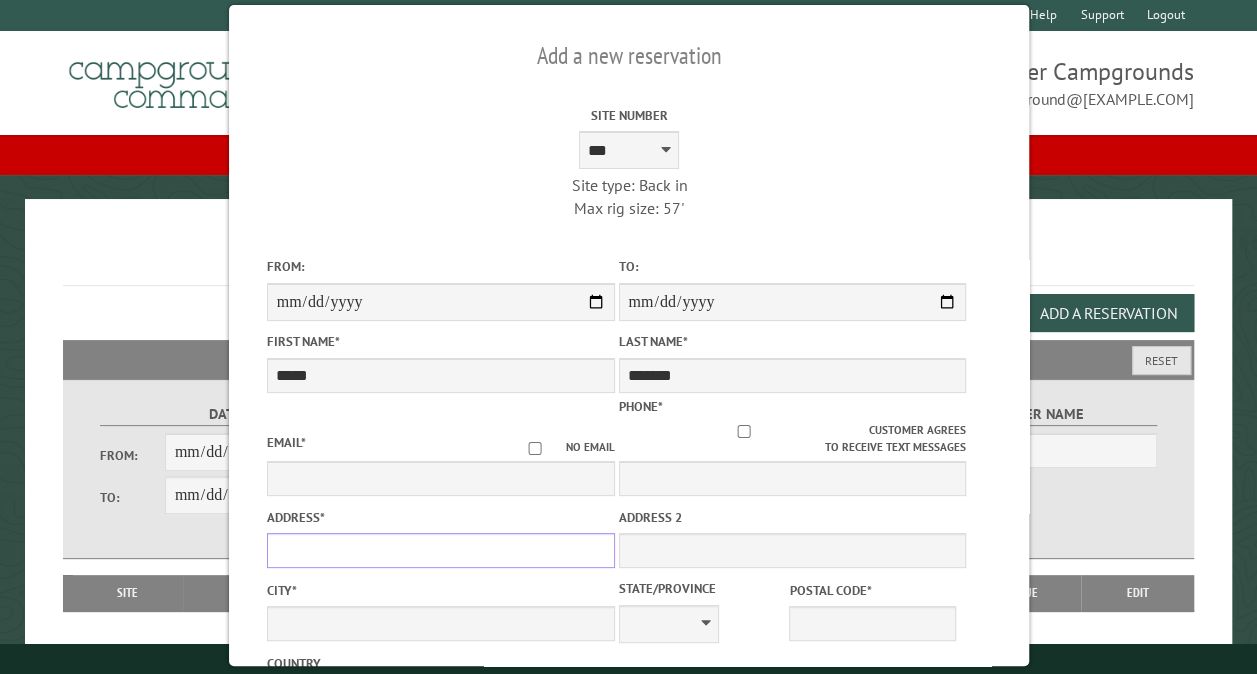 click on "Address *" at bounding box center (440, 550) 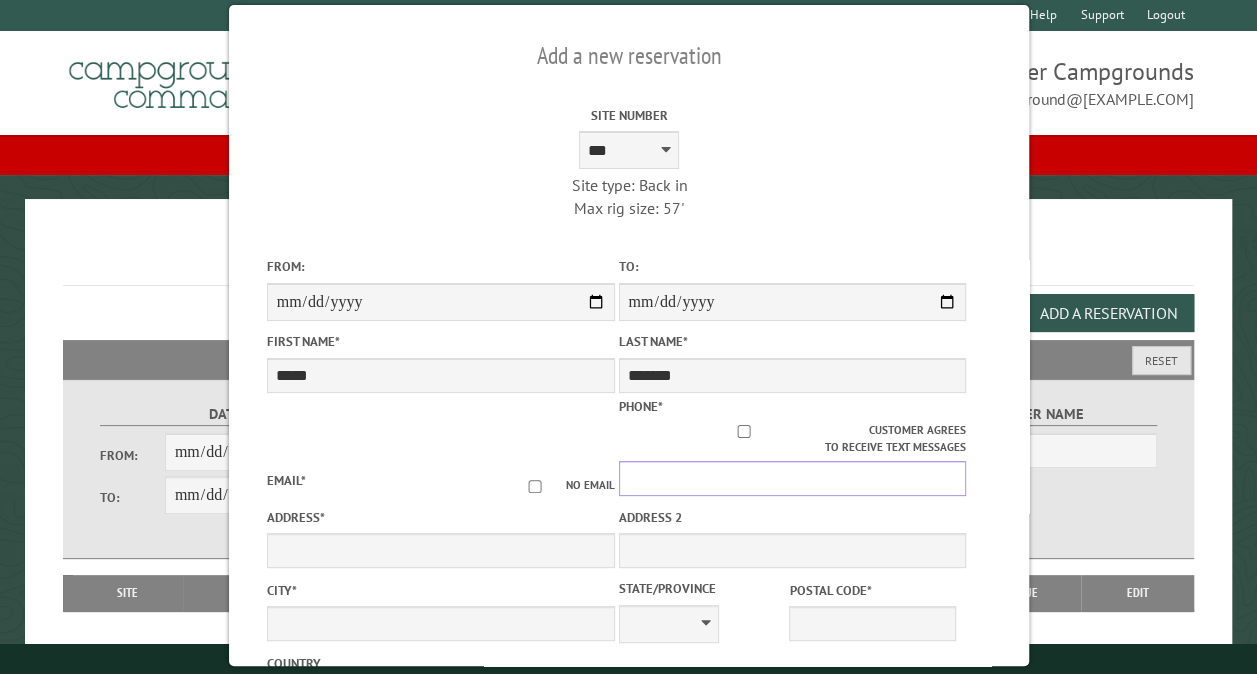 click on "Phone *" at bounding box center [792, 478] 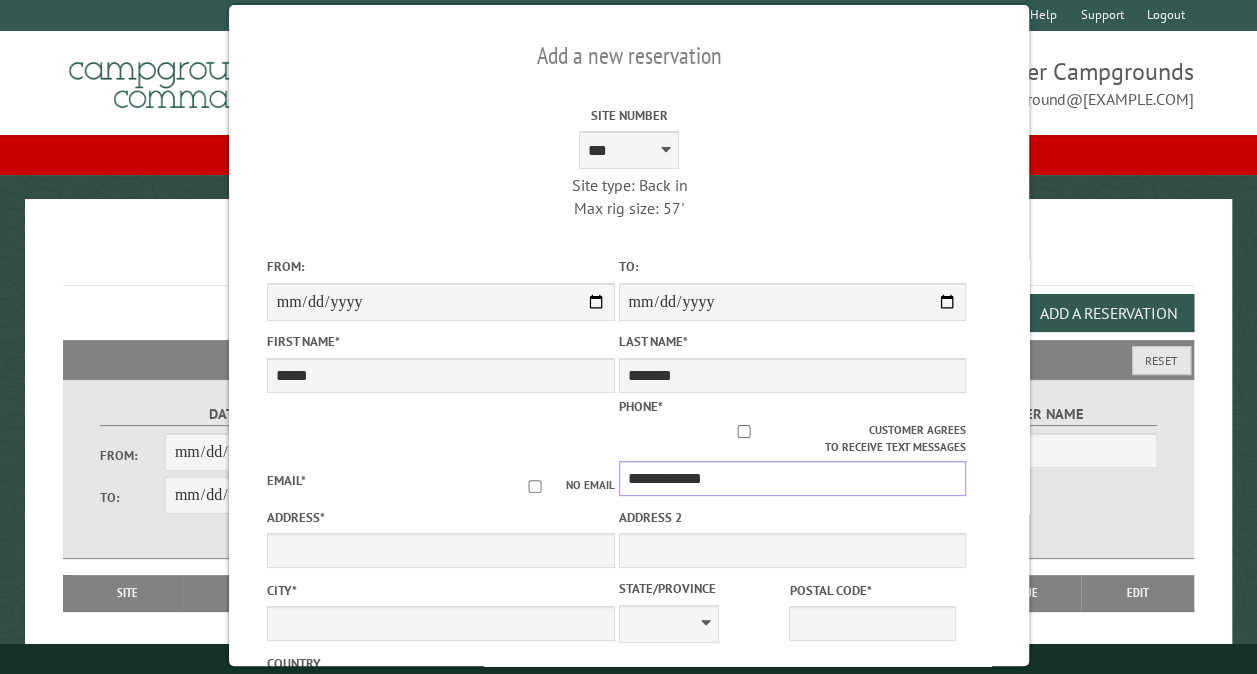 type on "**********" 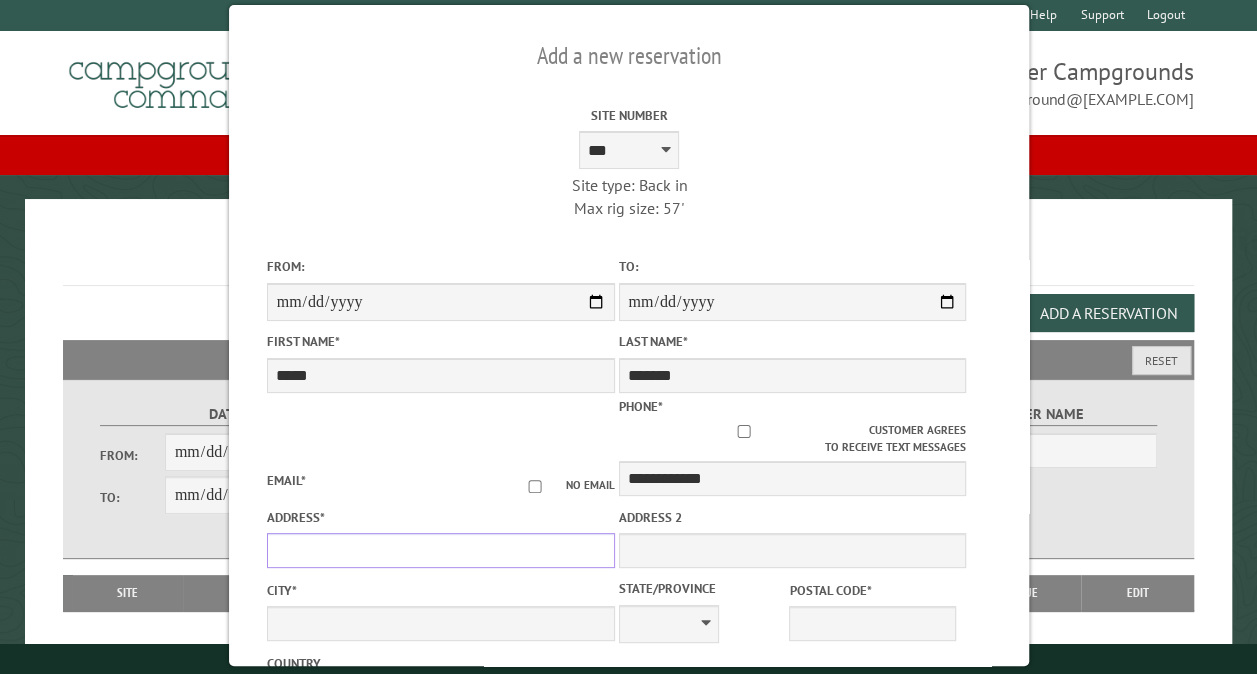 click on "Address *" at bounding box center [440, 550] 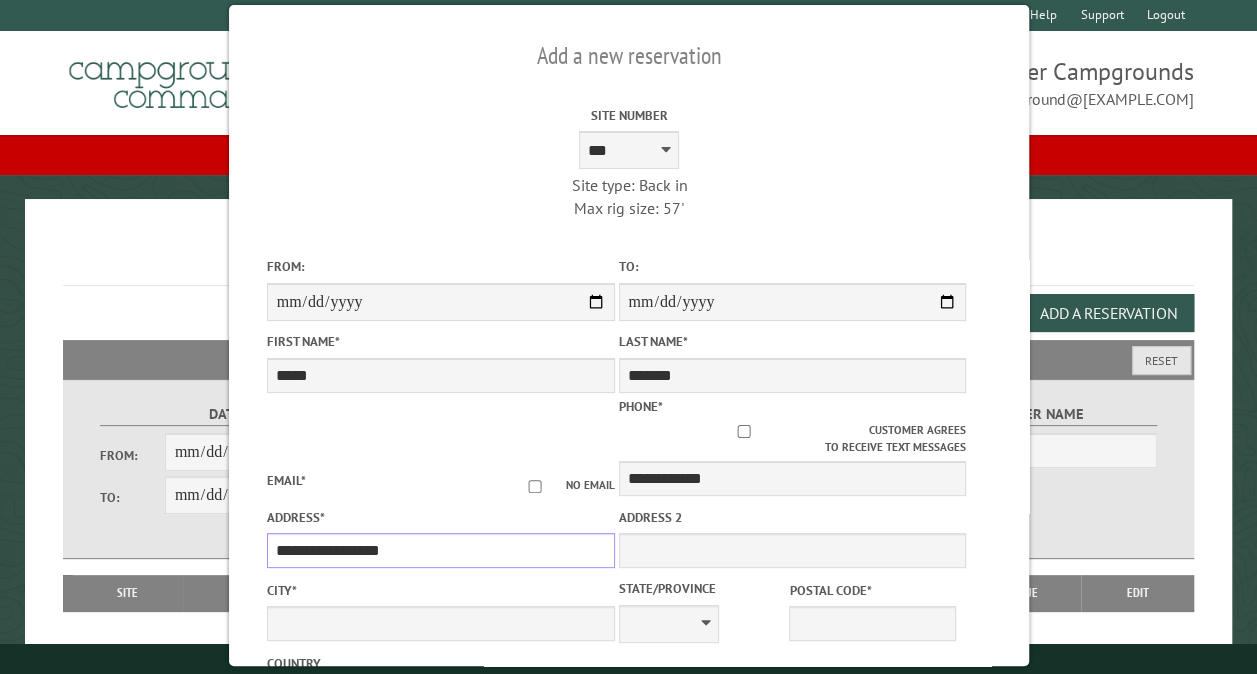 type on "**********" 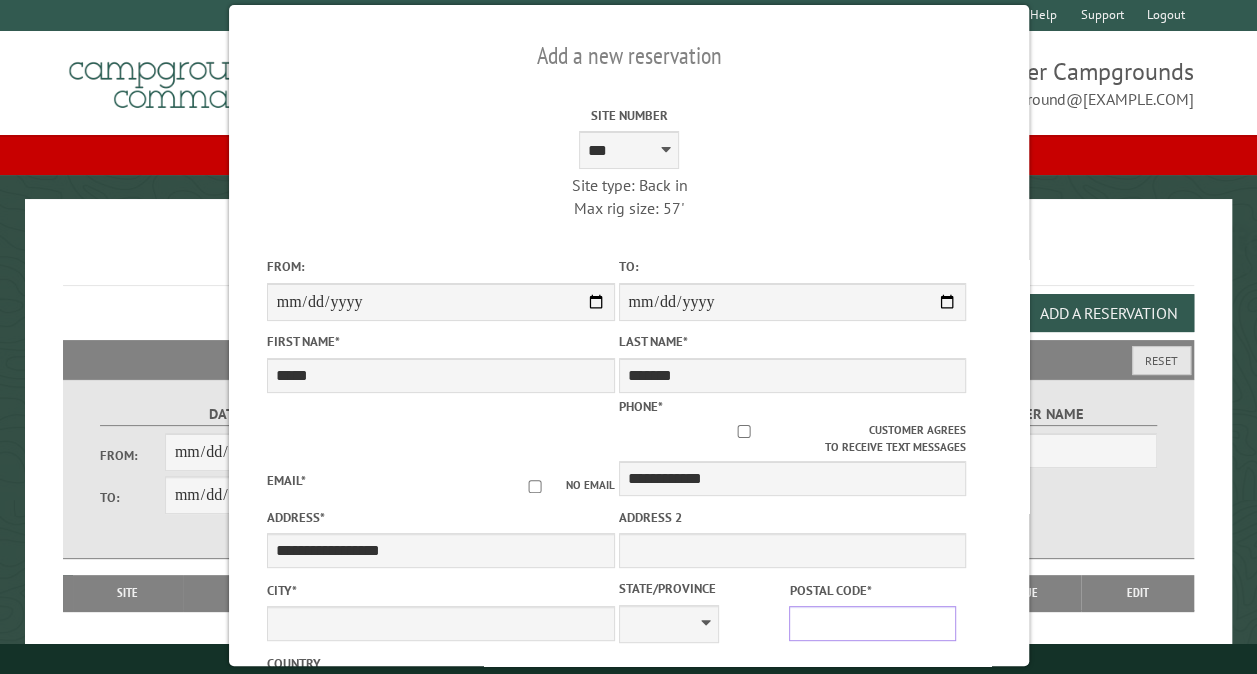 click on "Postal Code *" at bounding box center [872, 623] 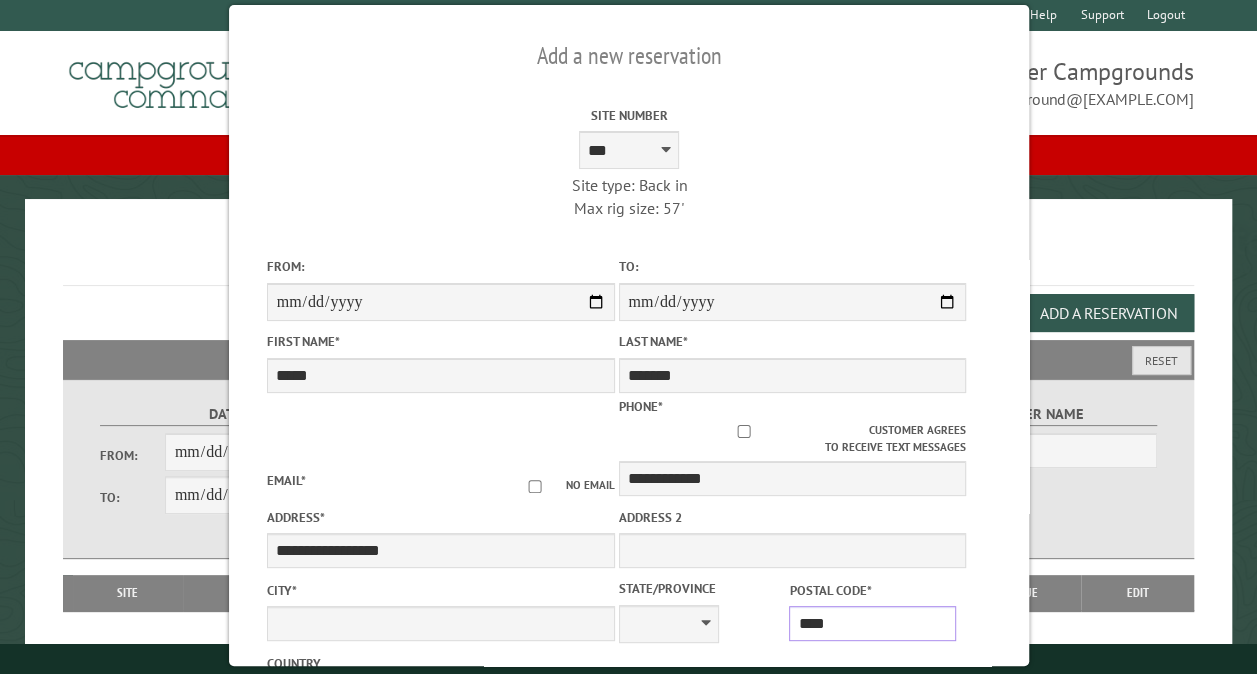 type on "*****" 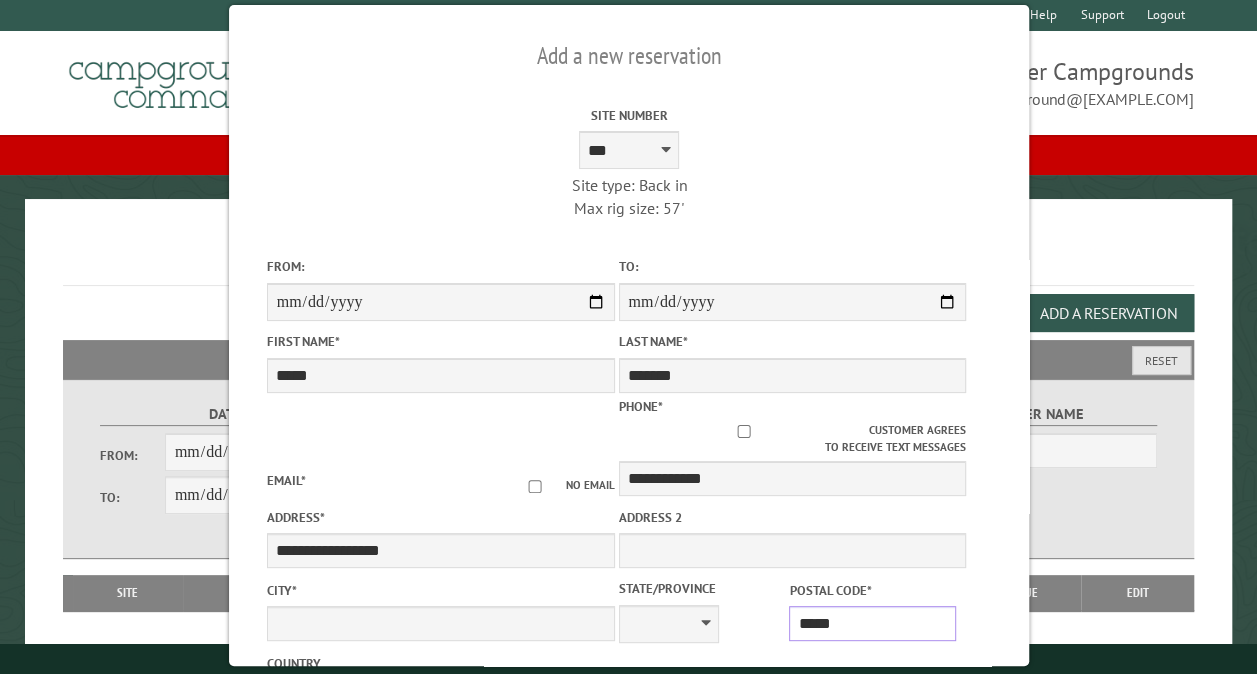 type on "**********" 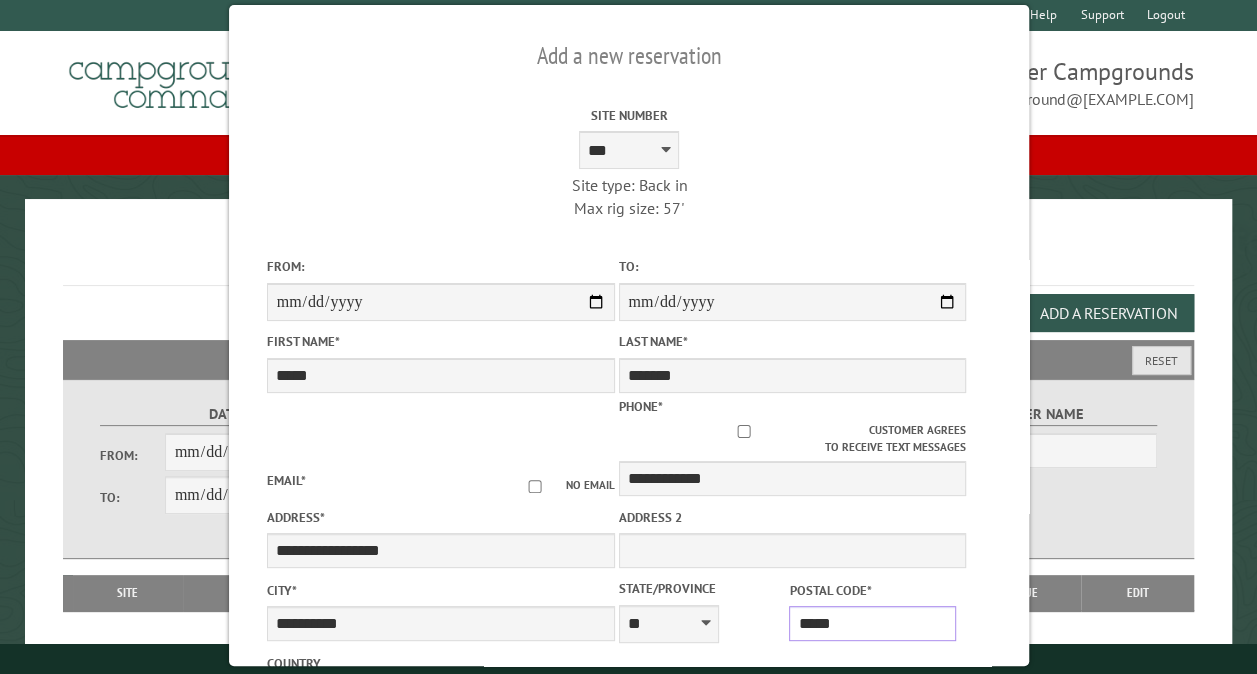 scroll, scrollTop: 112, scrollLeft: 0, axis: vertical 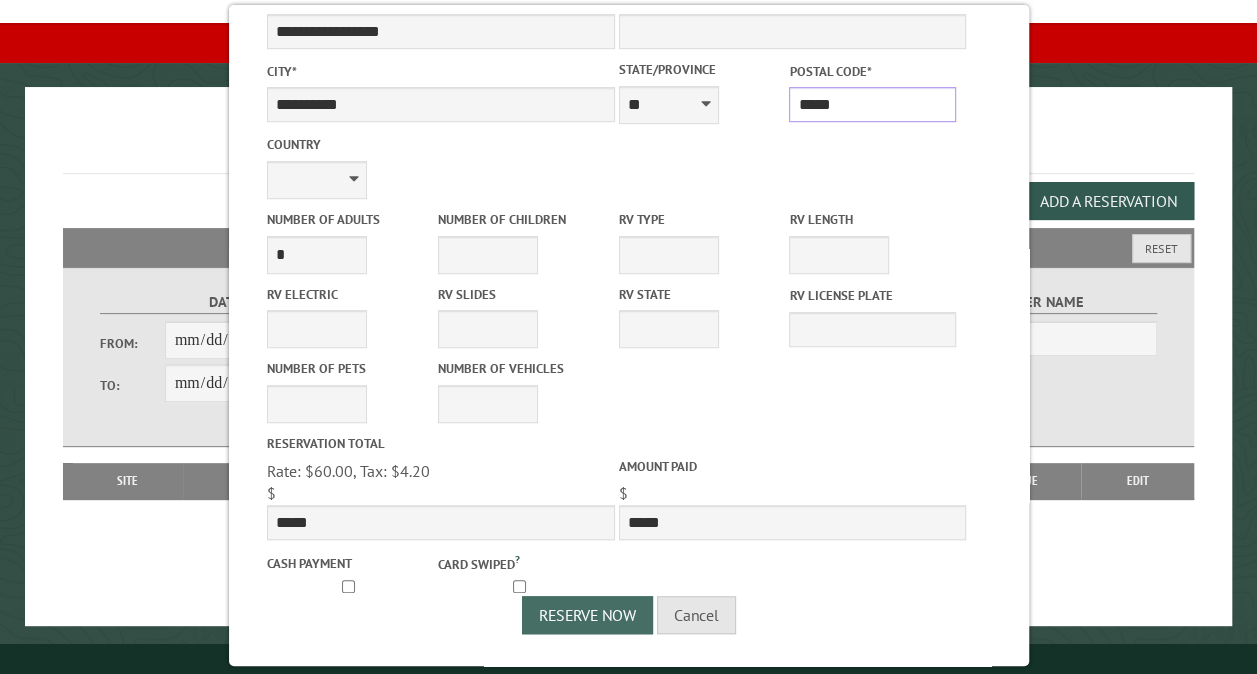type on "*****" 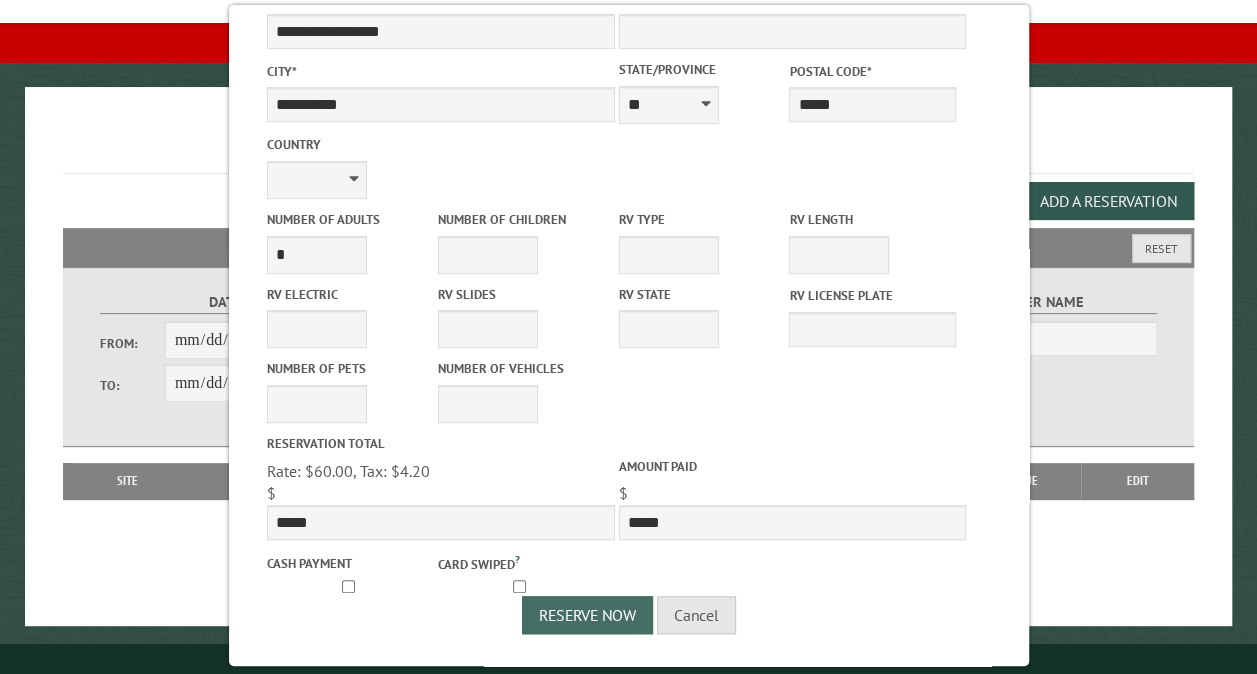click on "Reserve Now" at bounding box center (587, 615) 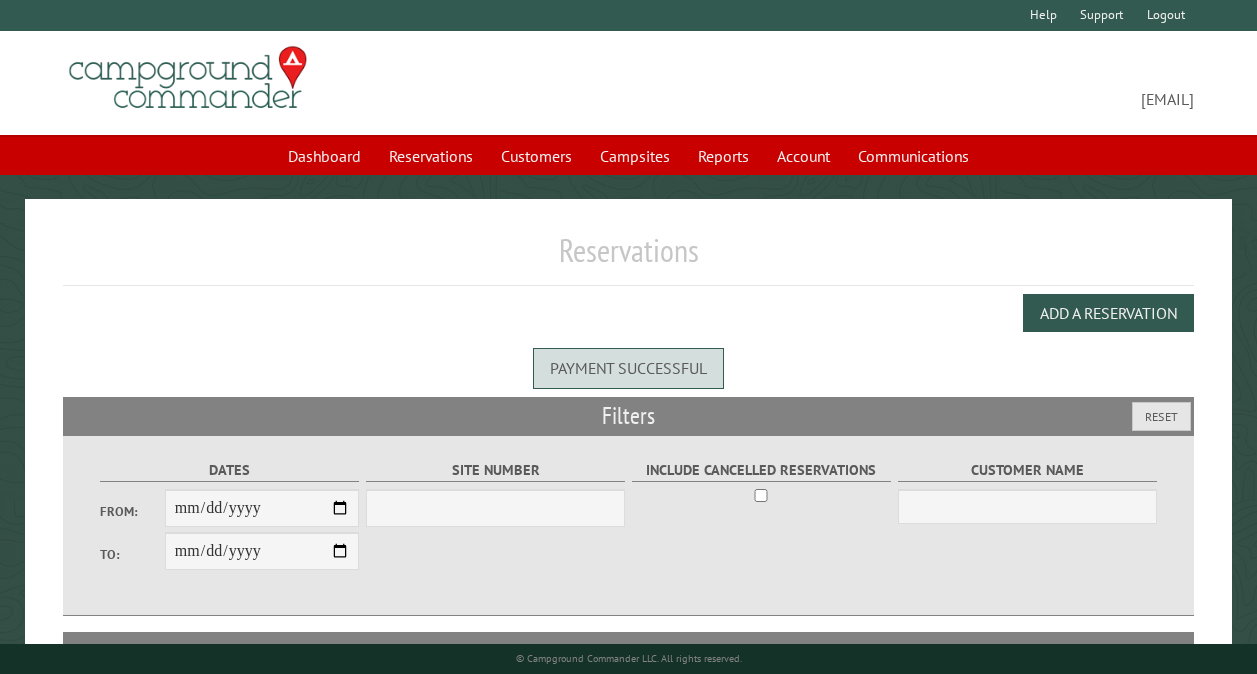 scroll, scrollTop: 0, scrollLeft: 0, axis: both 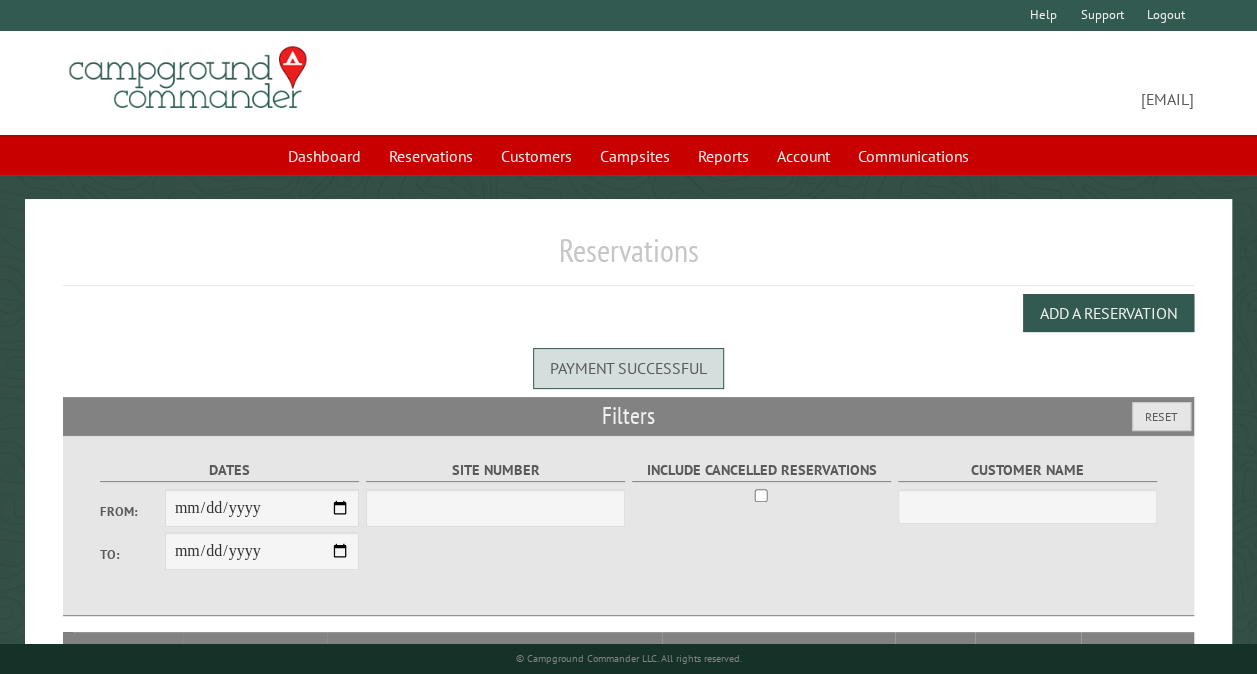 select on "***" 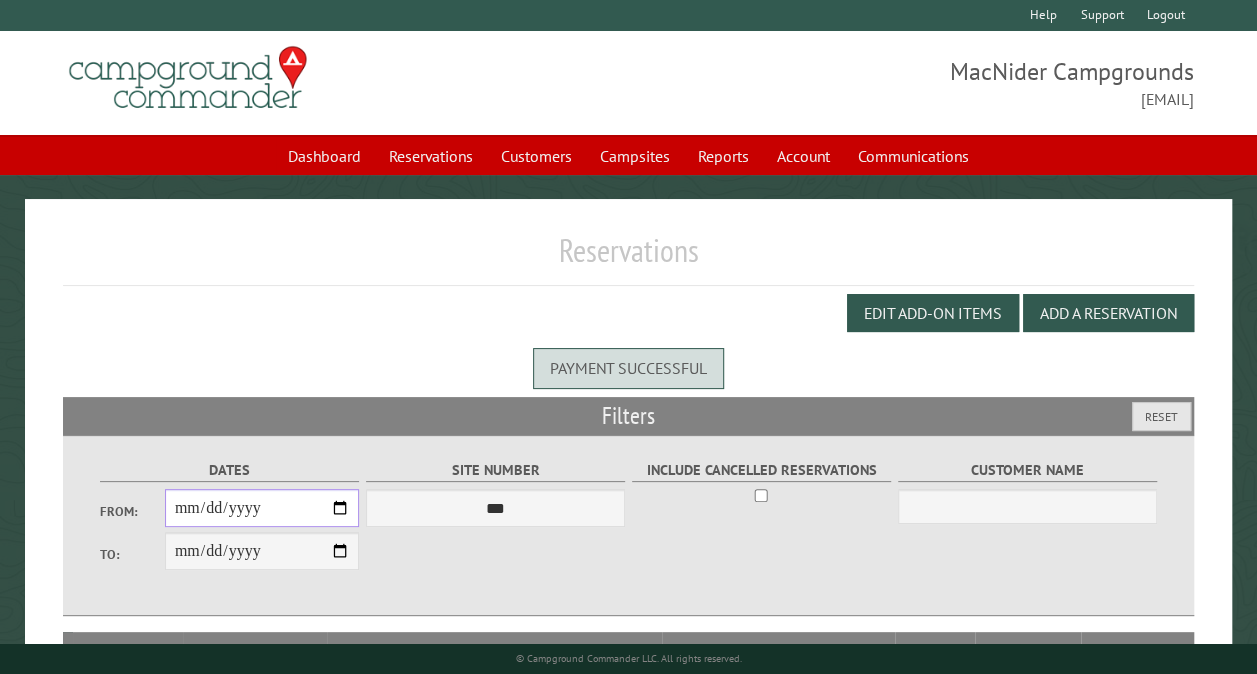 click on "From:" at bounding box center (262, 508) 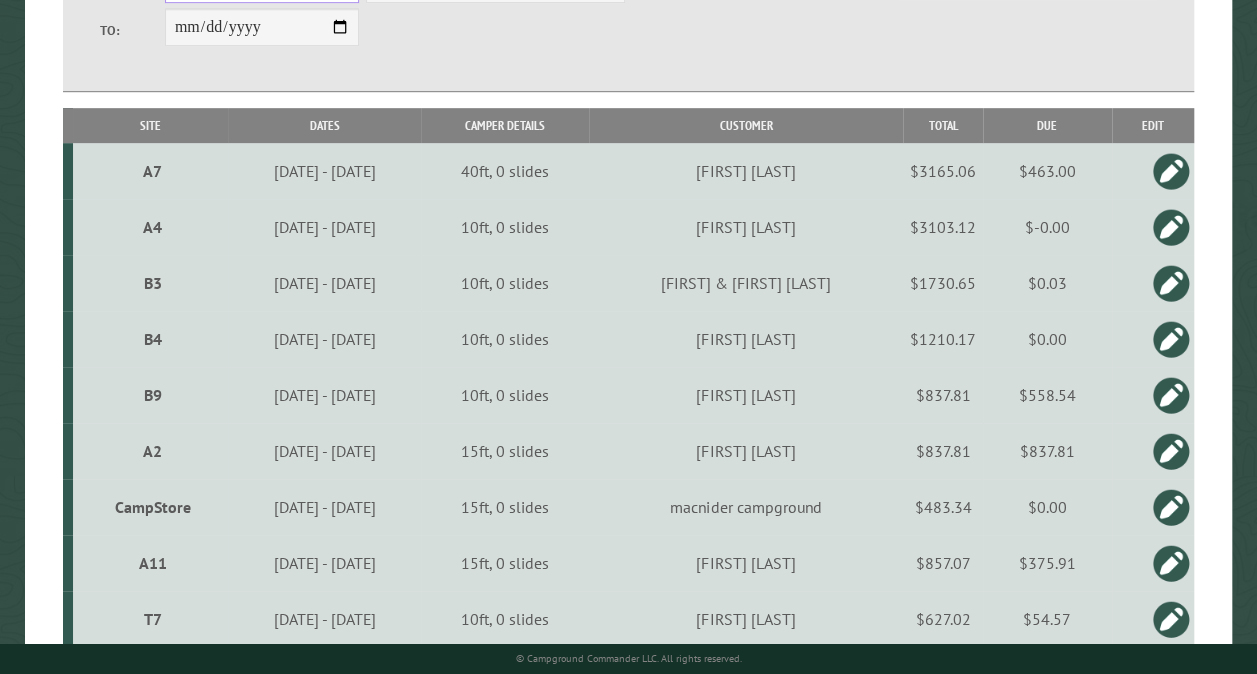 scroll, scrollTop: 589, scrollLeft: 0, axis: vertical 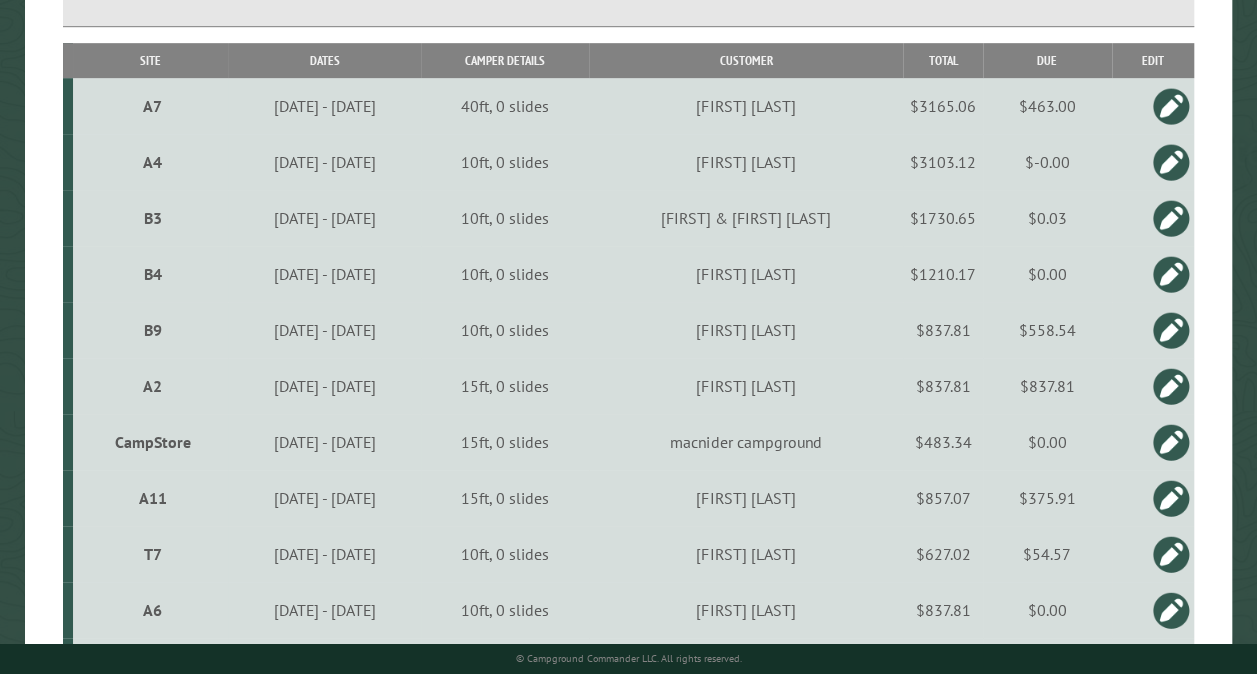 click on "CampStore" at bounding box center (153, 442) 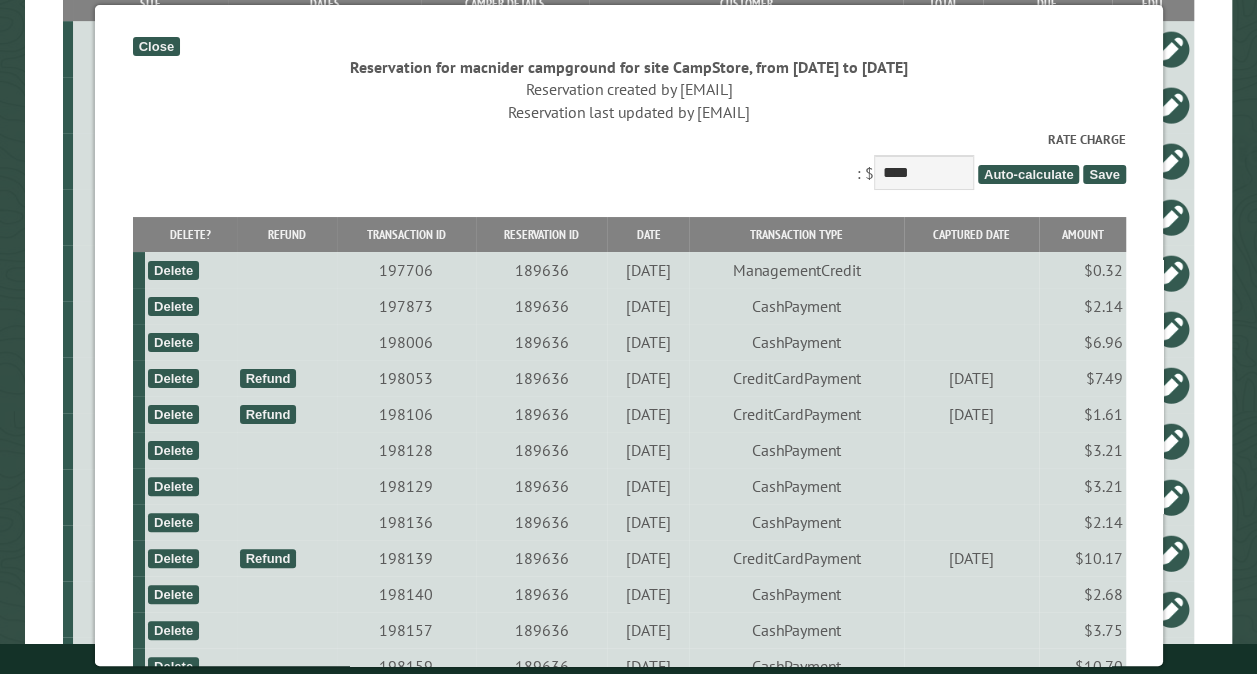 scroll, scrollTop: 534, scrollLeft: 0, axis: vertical 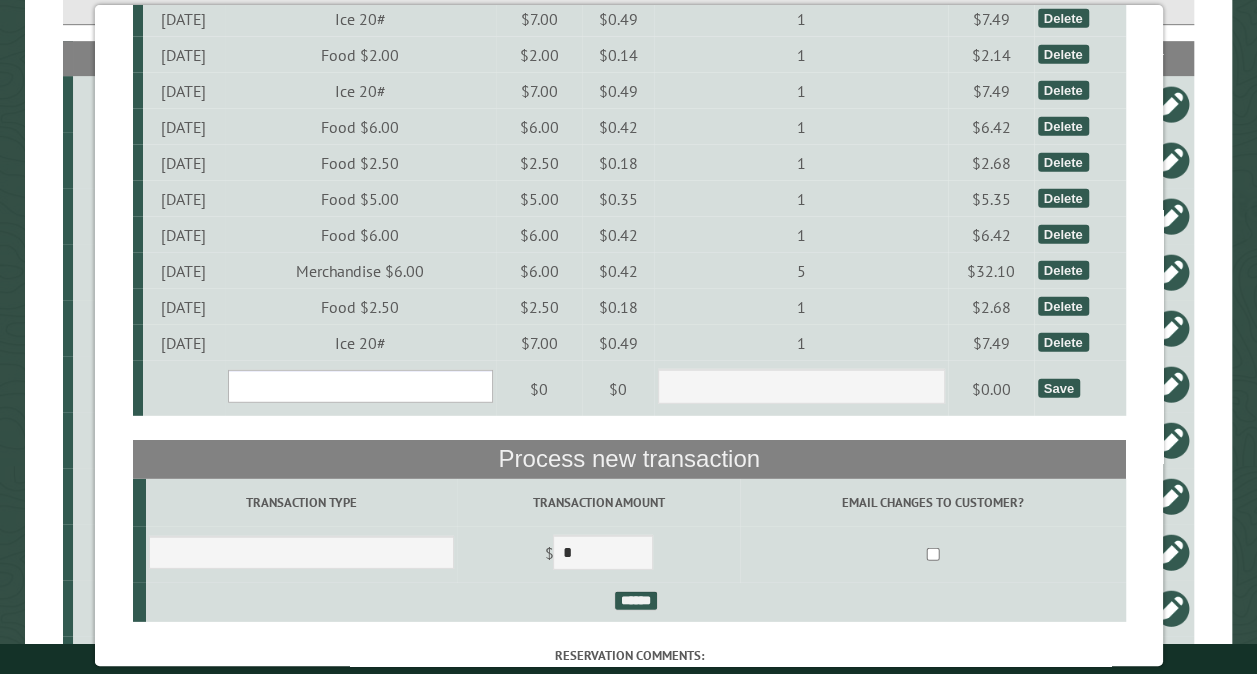 click on "**********" at bounding box center (359, 386) 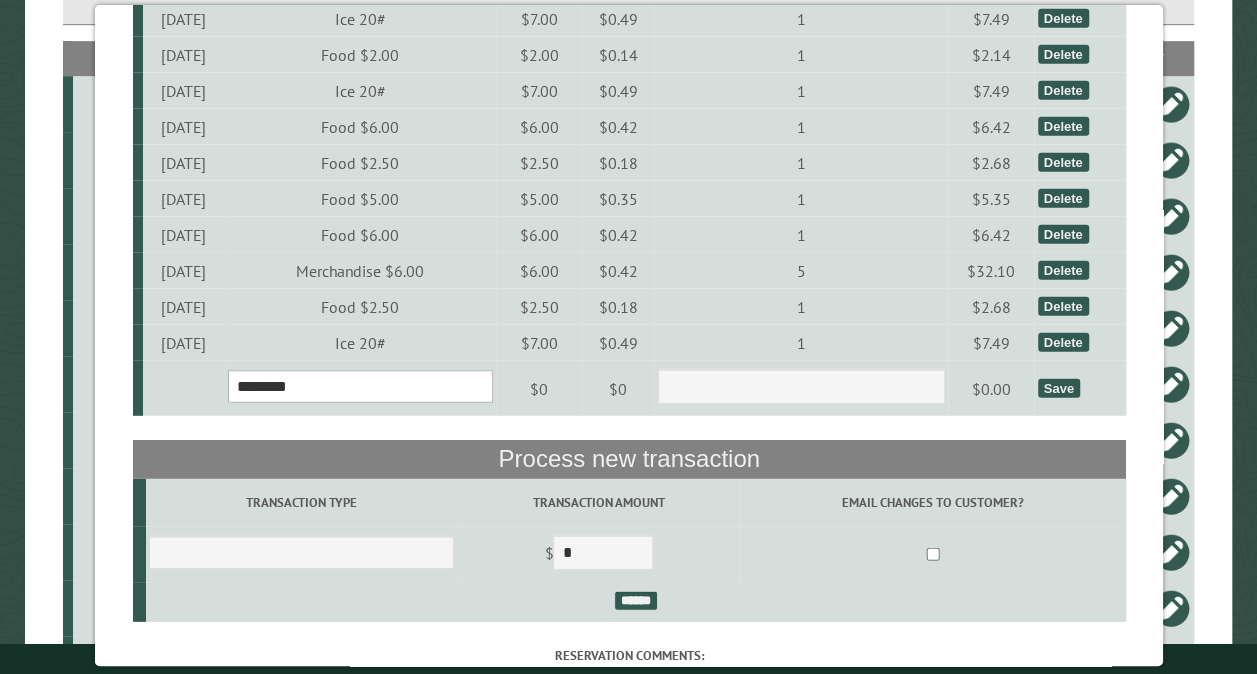 click on "**********" at bounding box center [359, 386] 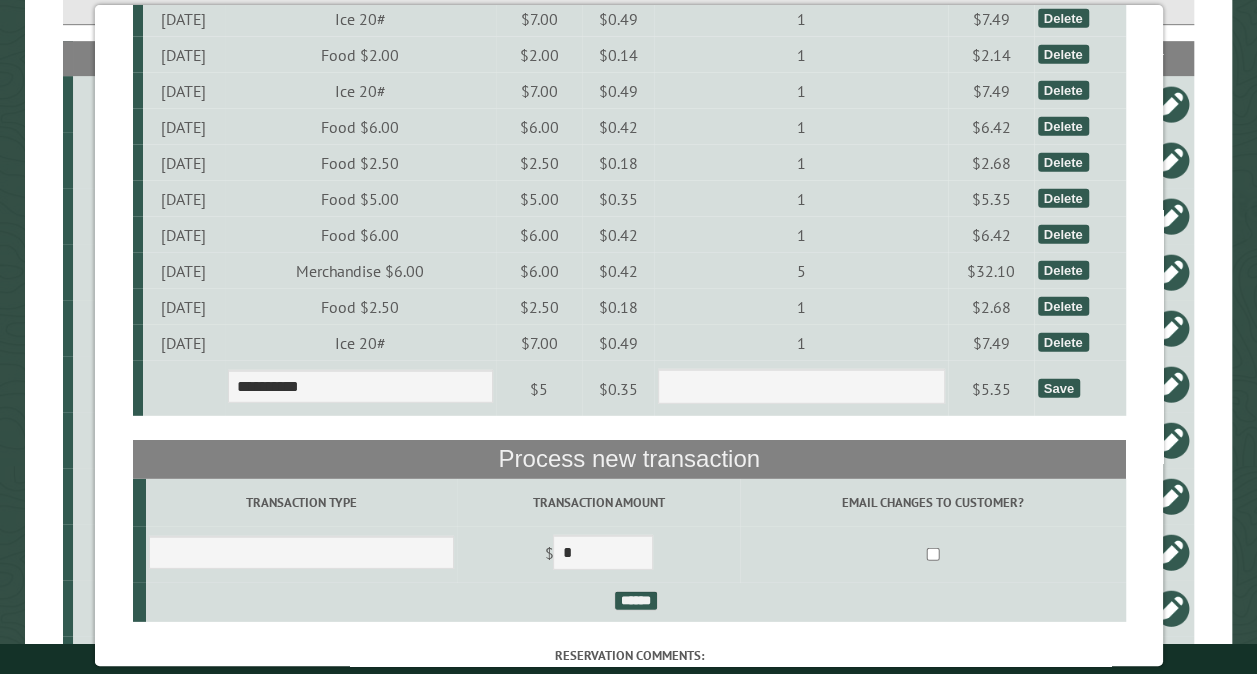 click on "Save" at bounding box center [1058, 388] 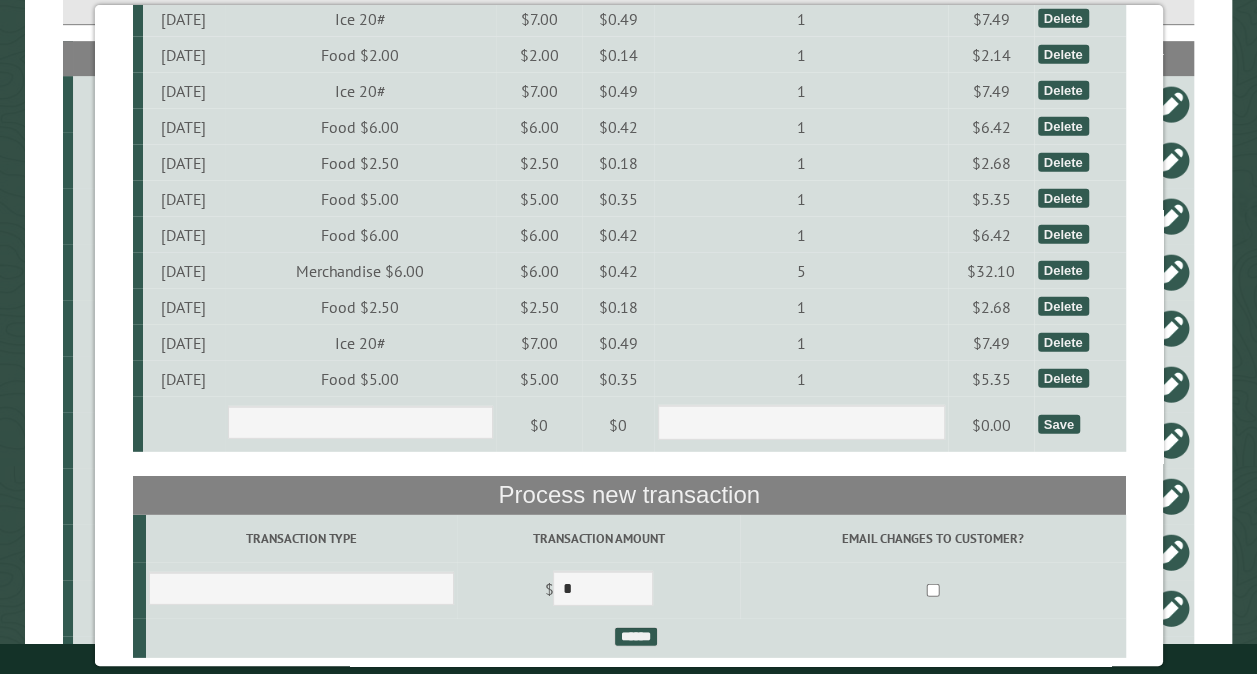 scroll, scrollTop: 6710, scrollLeft: 0, axis: vertical 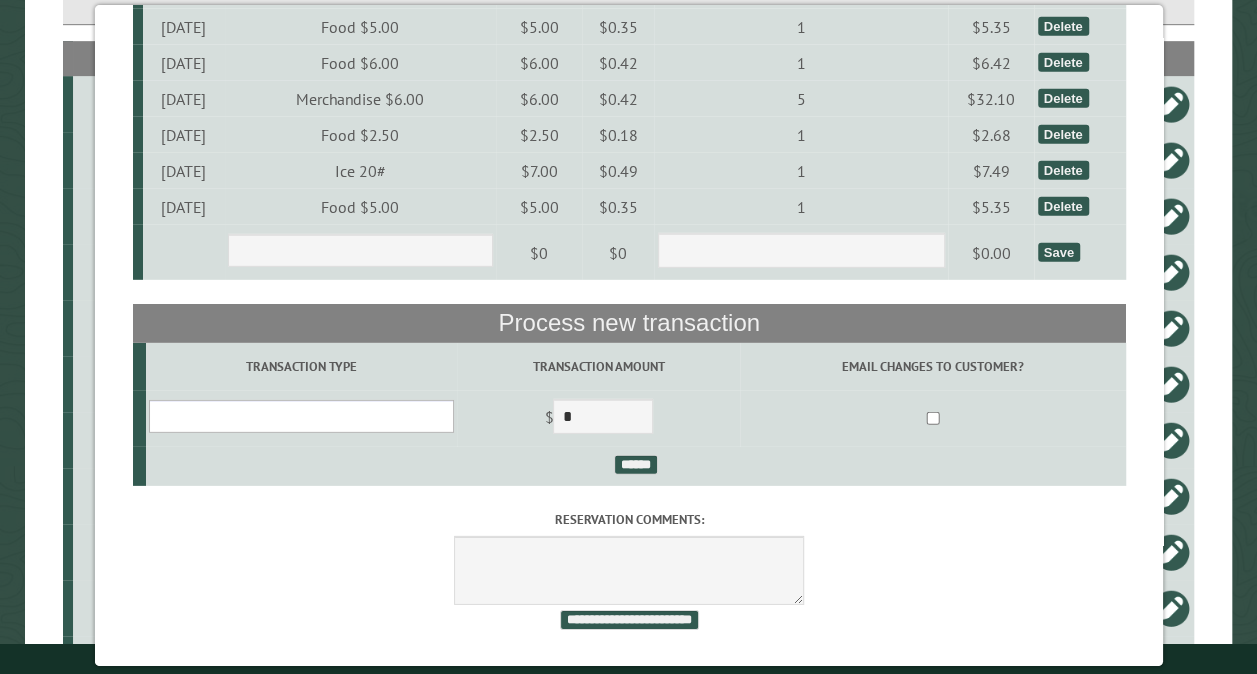 click on "**********" at bounding box center (300, 416) 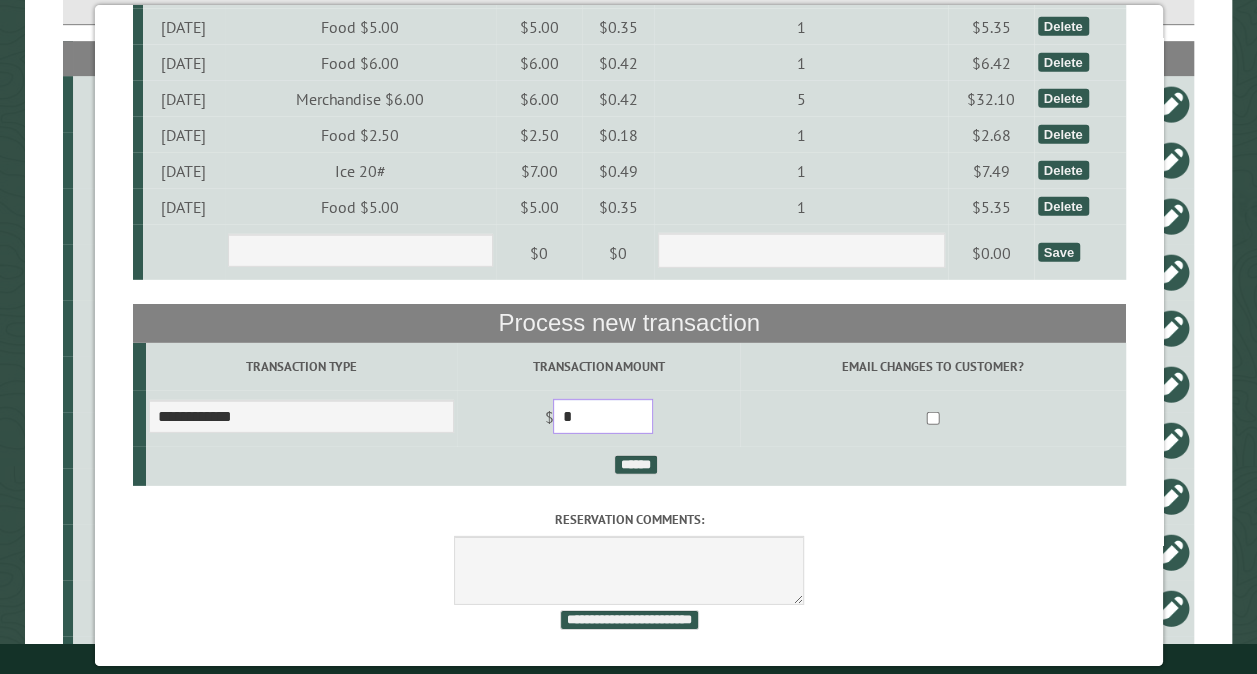 click on "*" at bounding box center (603, 416) 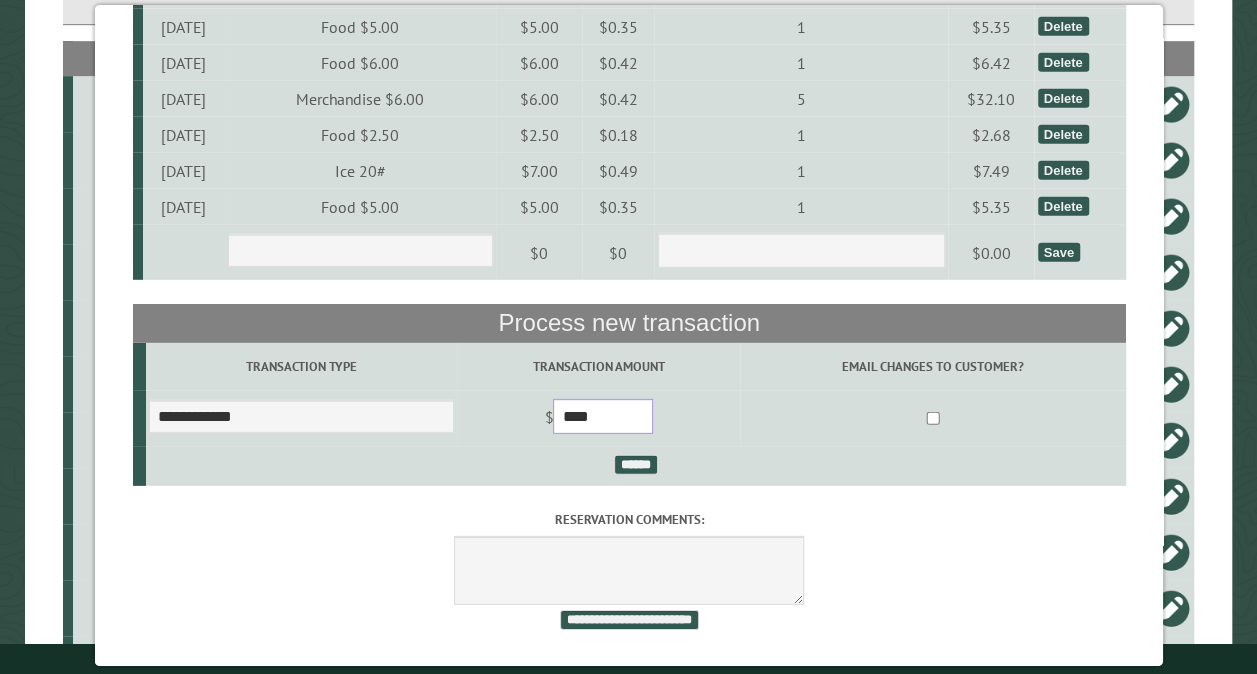 type on "****" 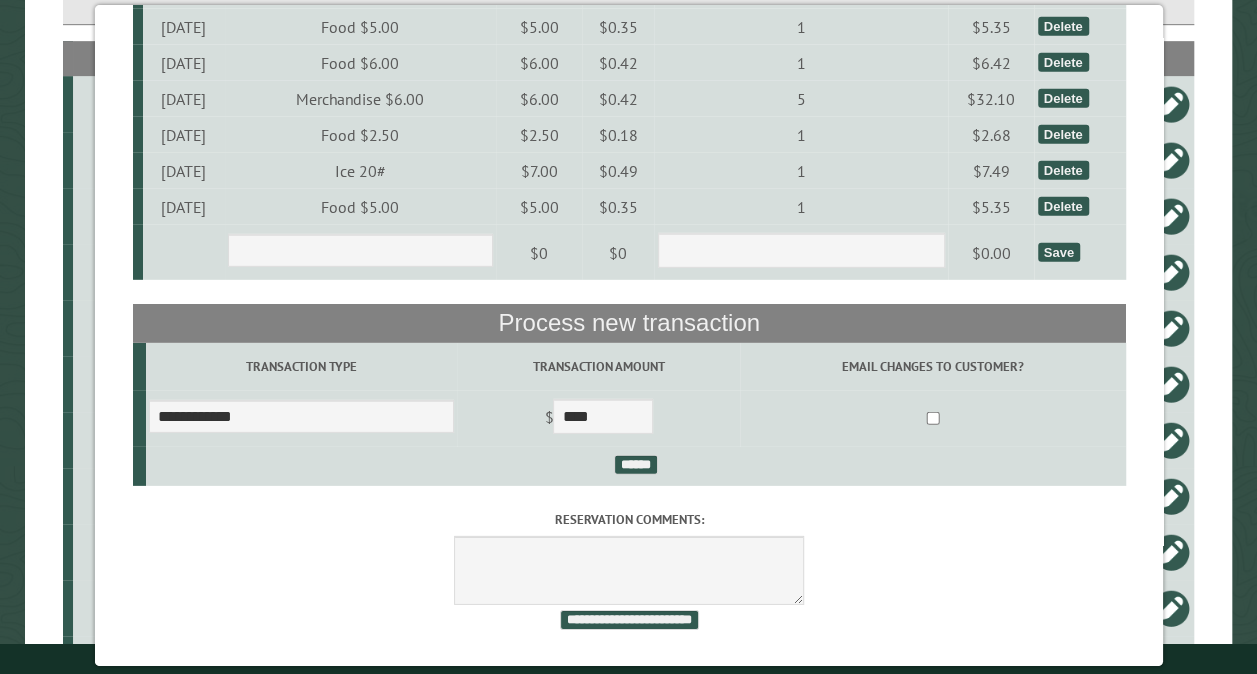click on "Reservation comments:
Save comment" at bounding box center (628, 559) 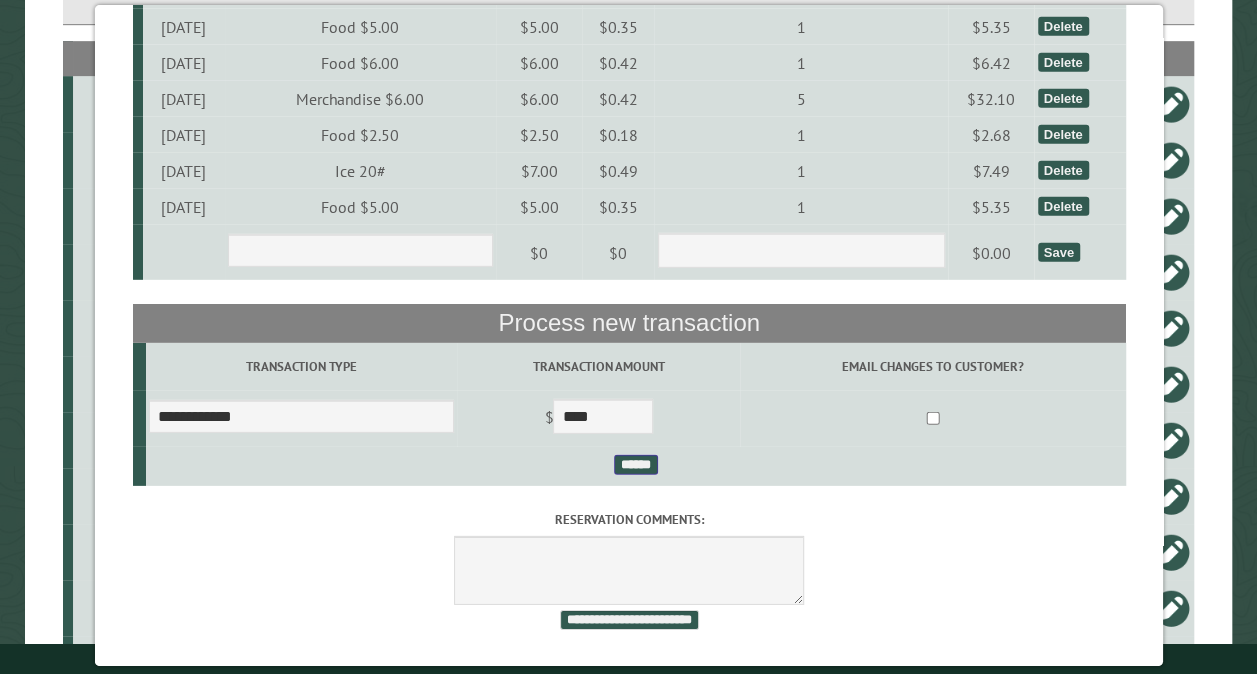 click on "******" at bounding box center [635, 465] 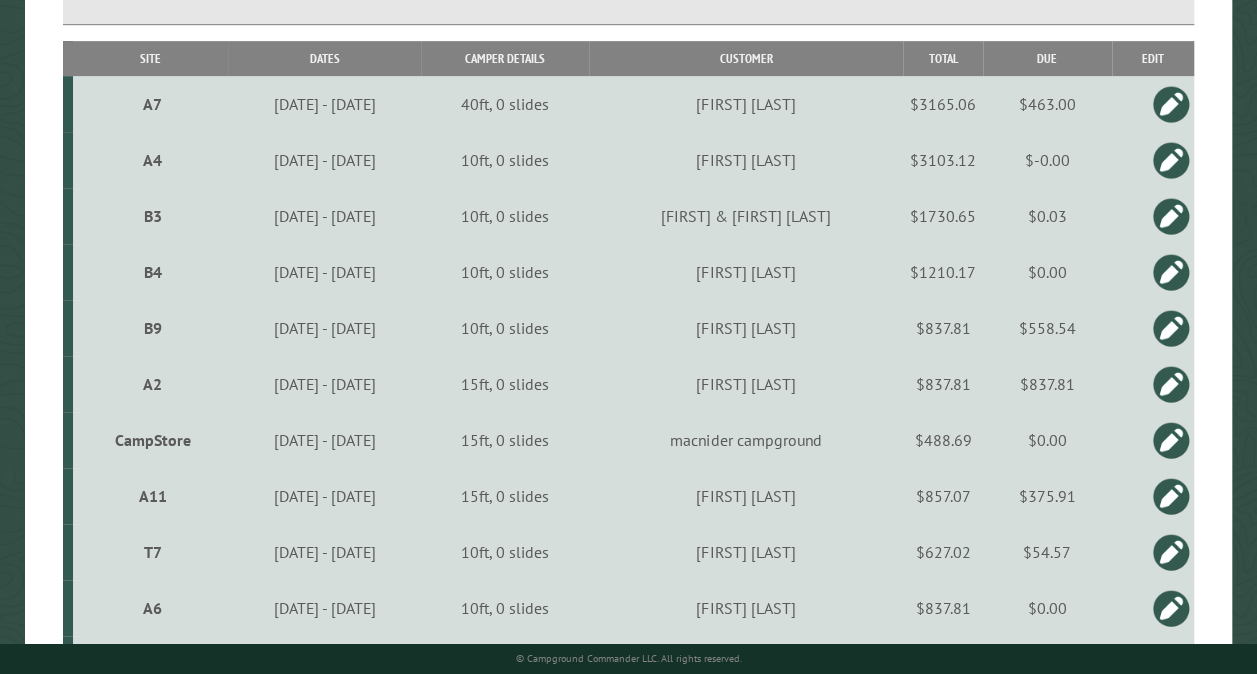 scroll, scrollTop: 0, scrollLeft: 0, axis: both 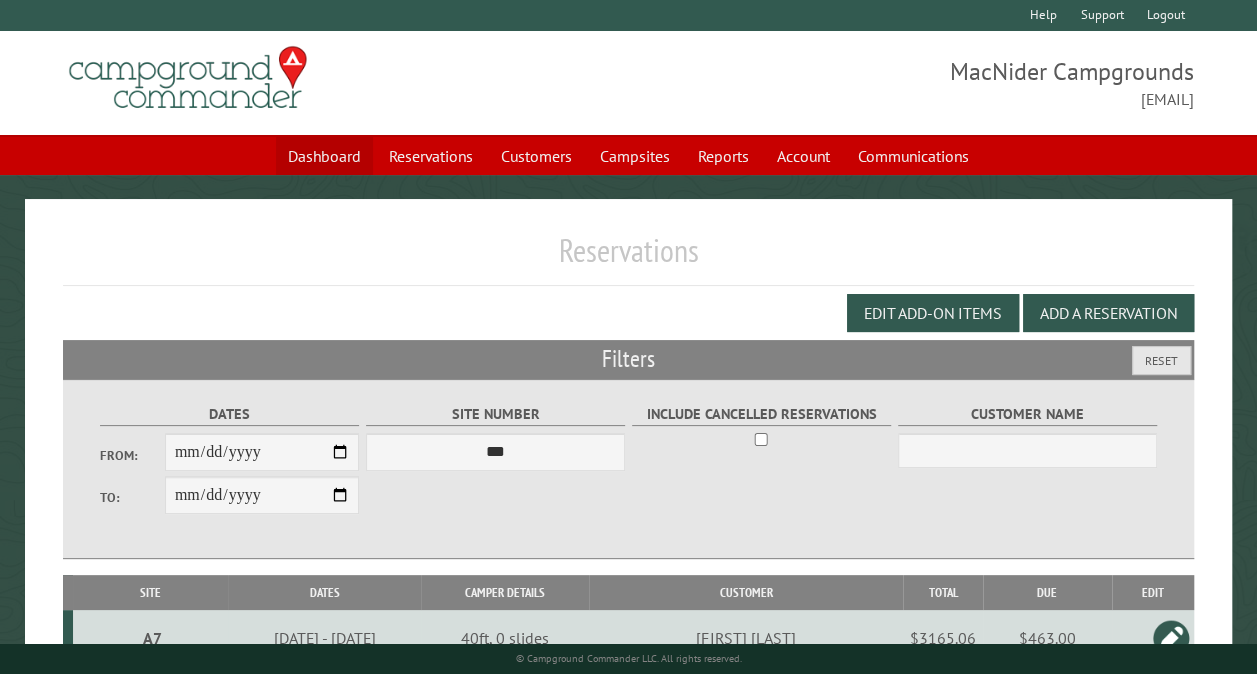 click on "Dashboard" at bounding box center (324, 156) 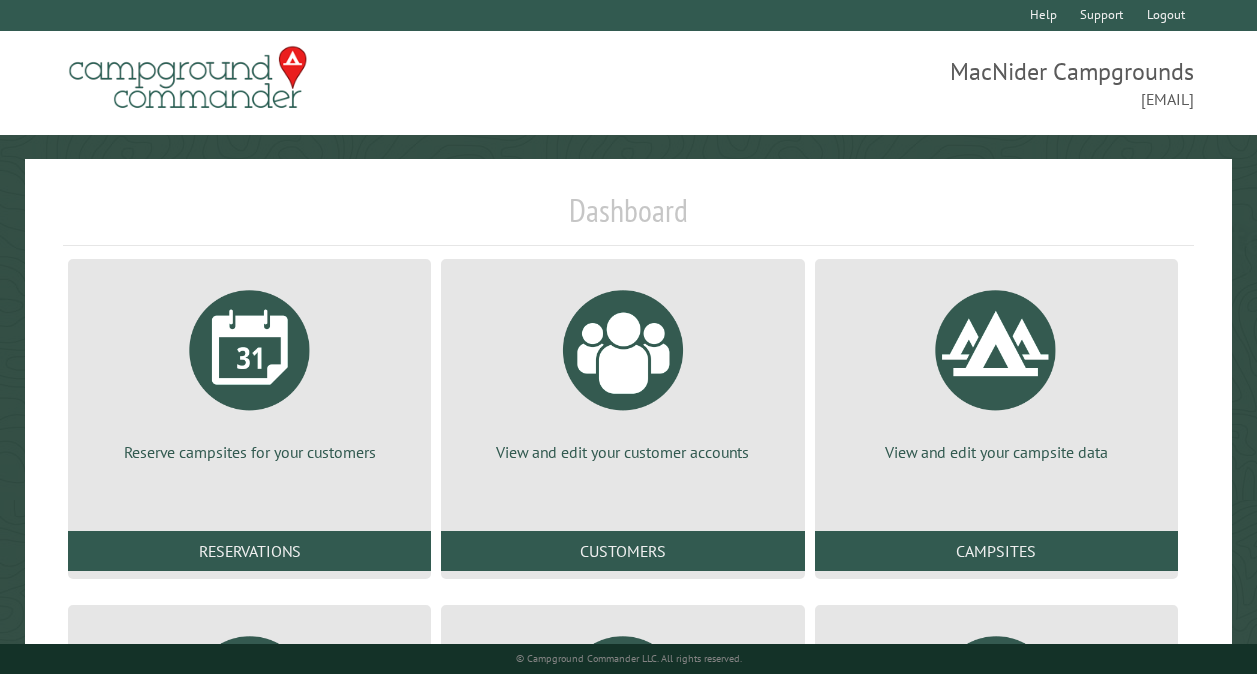 scroll, scrollTop: 328, scrollLeft: 0, axis: vertical 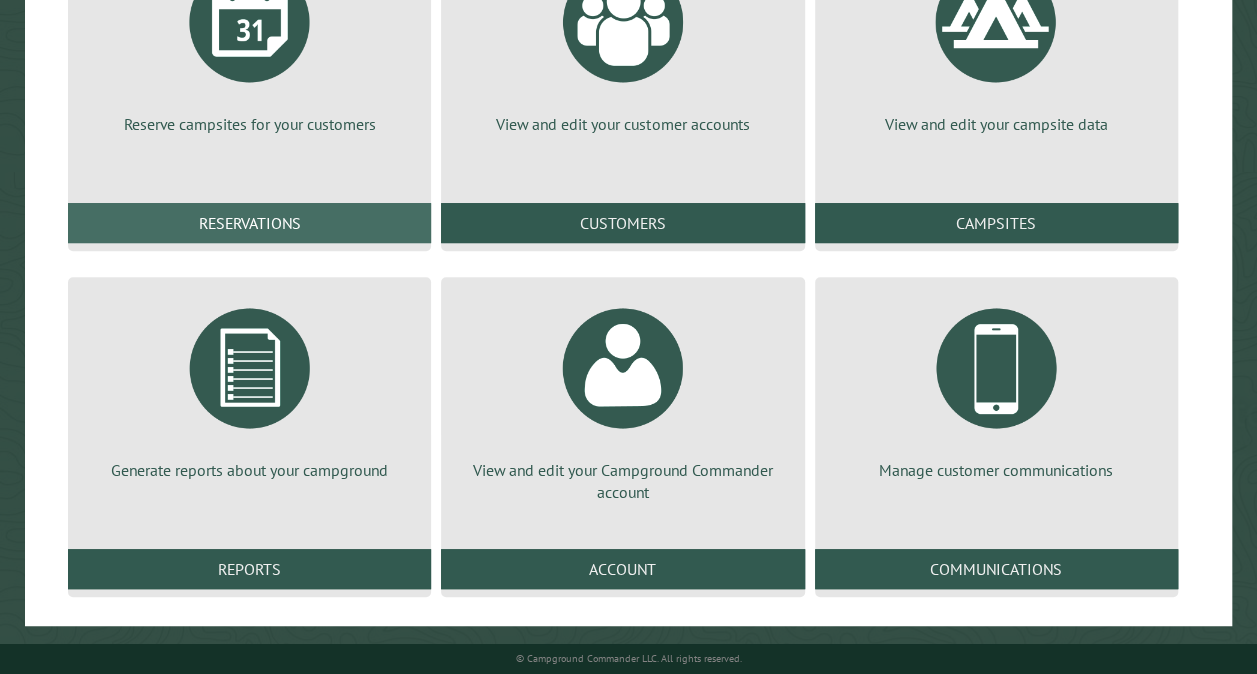 click on "Reservations" at bounding box center (249, 223) 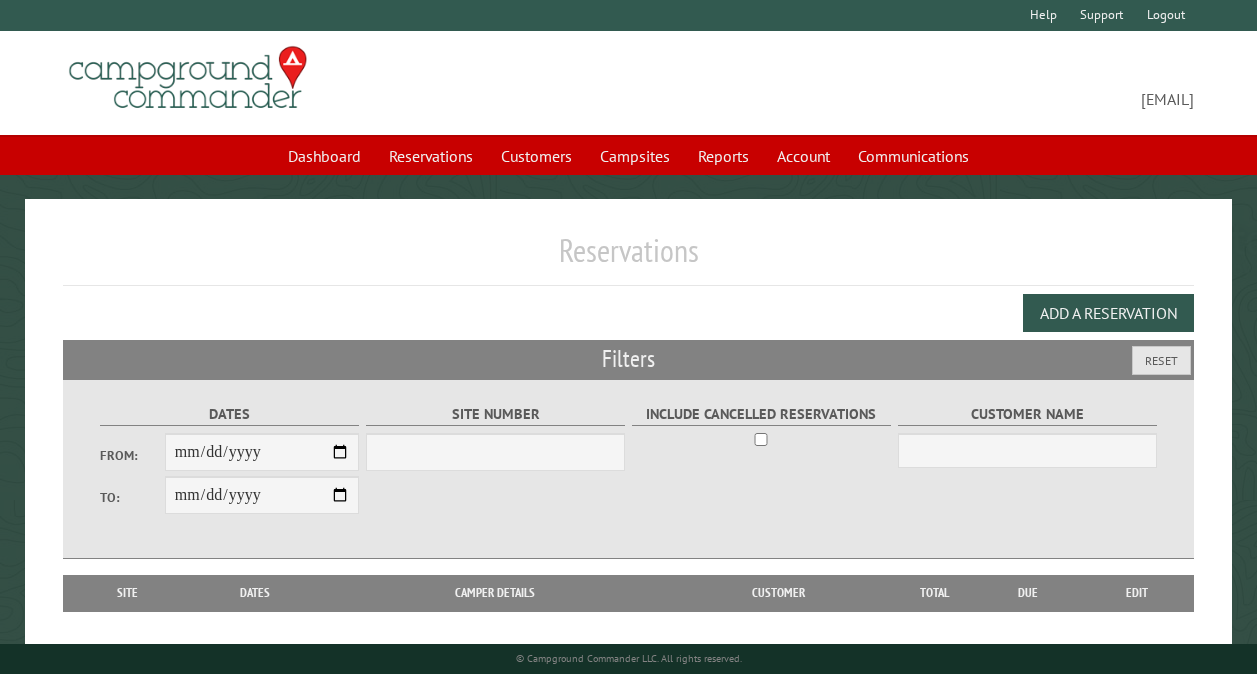scroll, scrollTop: 0, scrollLeft: 0, axis: both 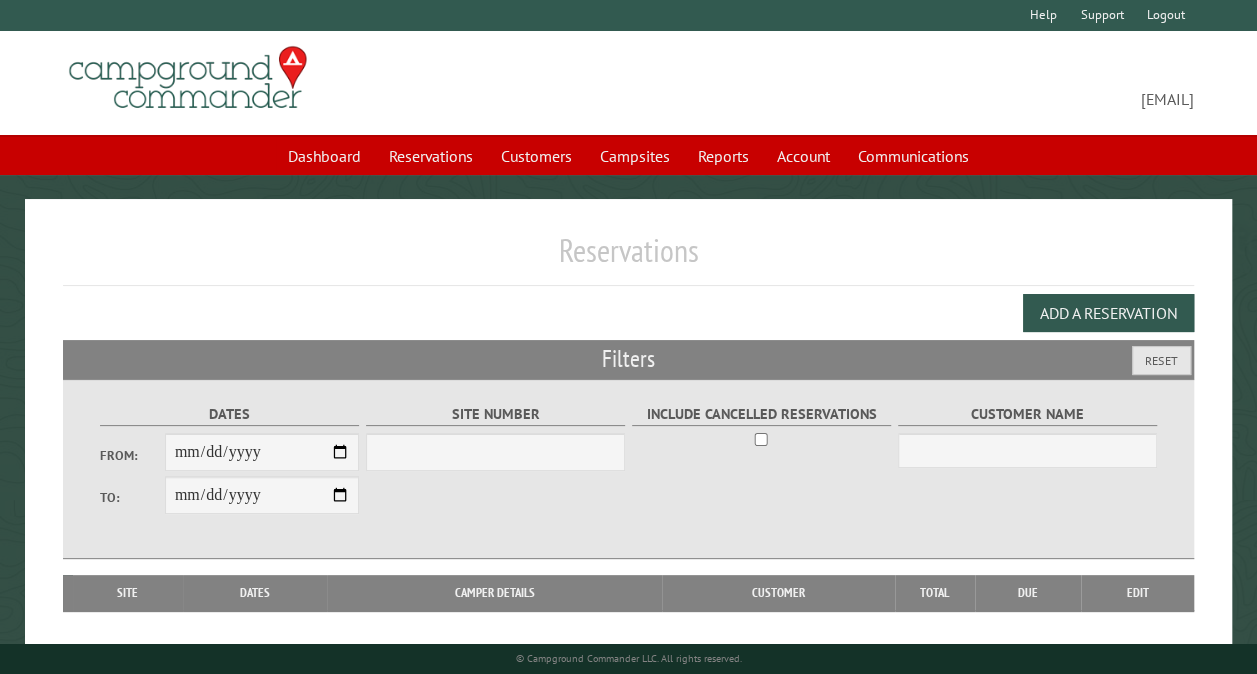 select on "***" 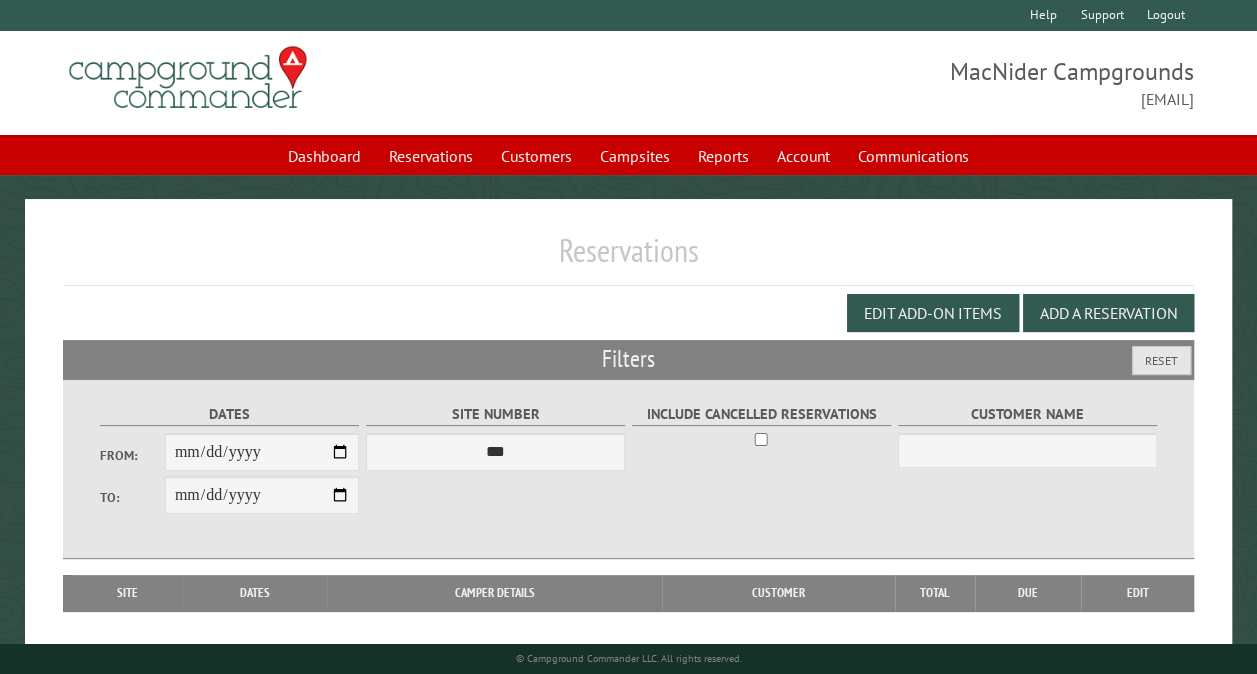 click on "From:" at bounding box center (262, 452) 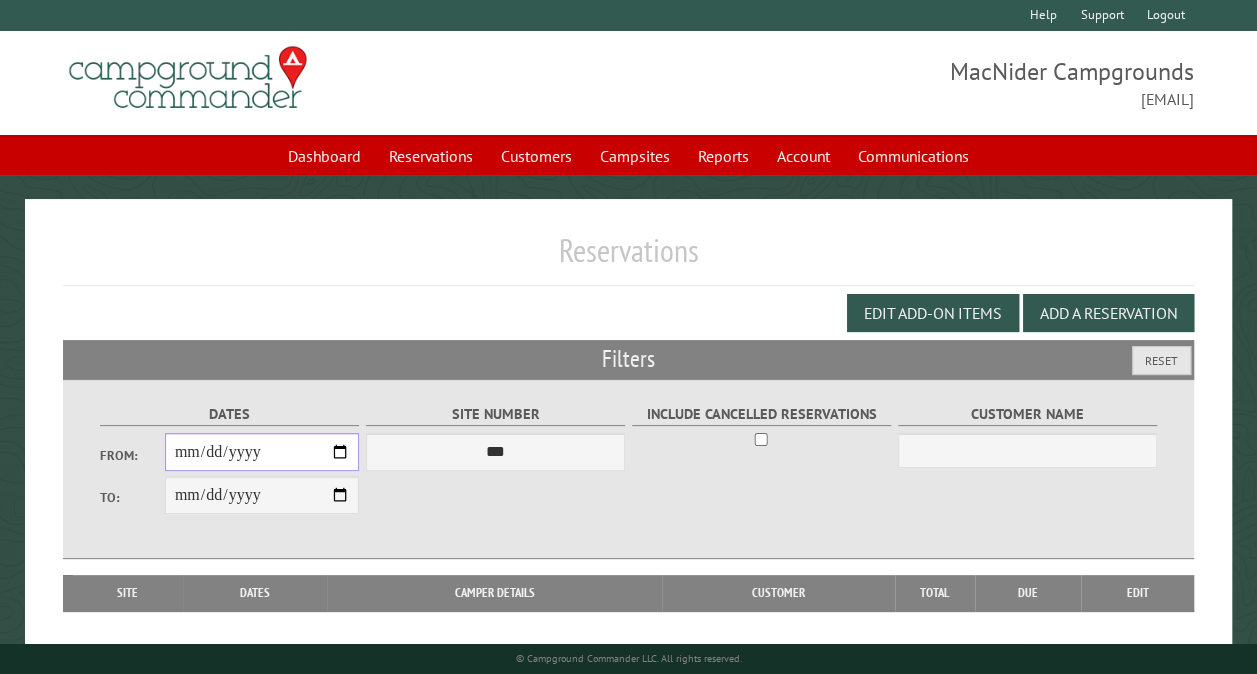 type on "**********" 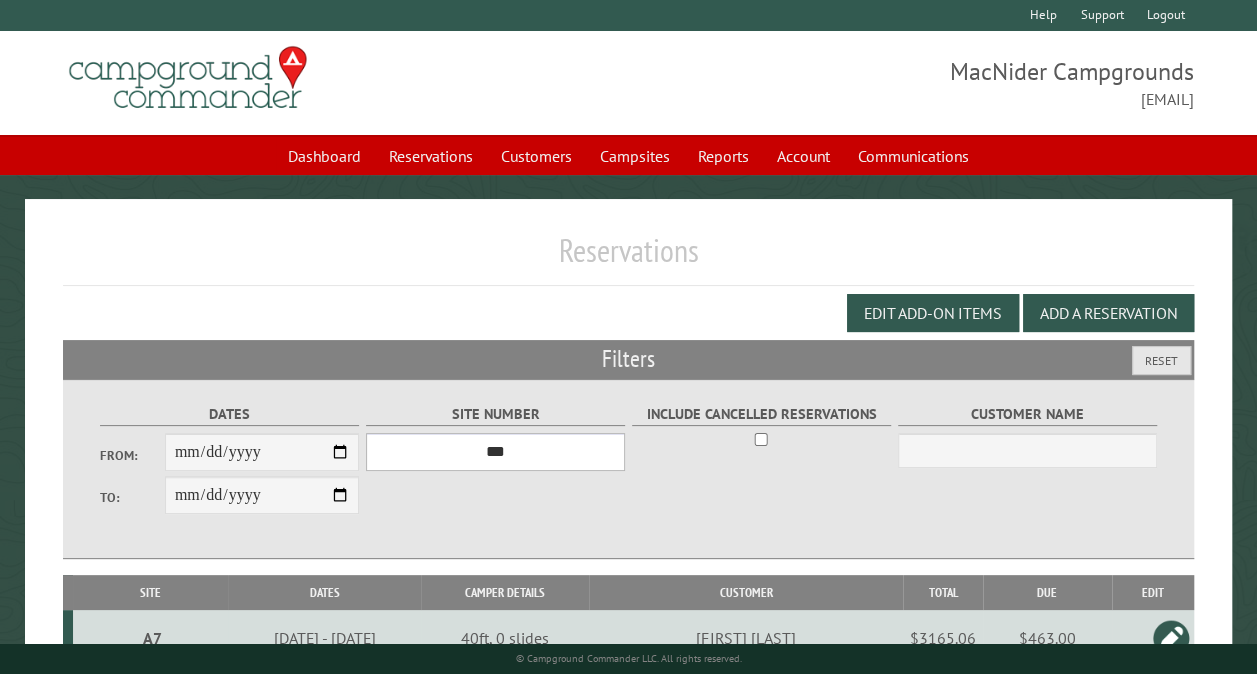 click on "*** ** ** ** ** ** ** ** ** ** *** *** *** *** ** ** ** ** ** ** ** ** ** *** *** ** ** ** ** ** ** ********* ** ** ** ** ** ** ** ** ** *** *** *** *** *** *** ** ** ** ** ** ** ** ** ** *** *** *** *** *** *** ** ** ** ** ** ** ** ** ** ** ** ** ** ** ** ** ** ** ** ** ** ** ** ** *** *** *** *** *** ***" at bounding box center (495, 452) 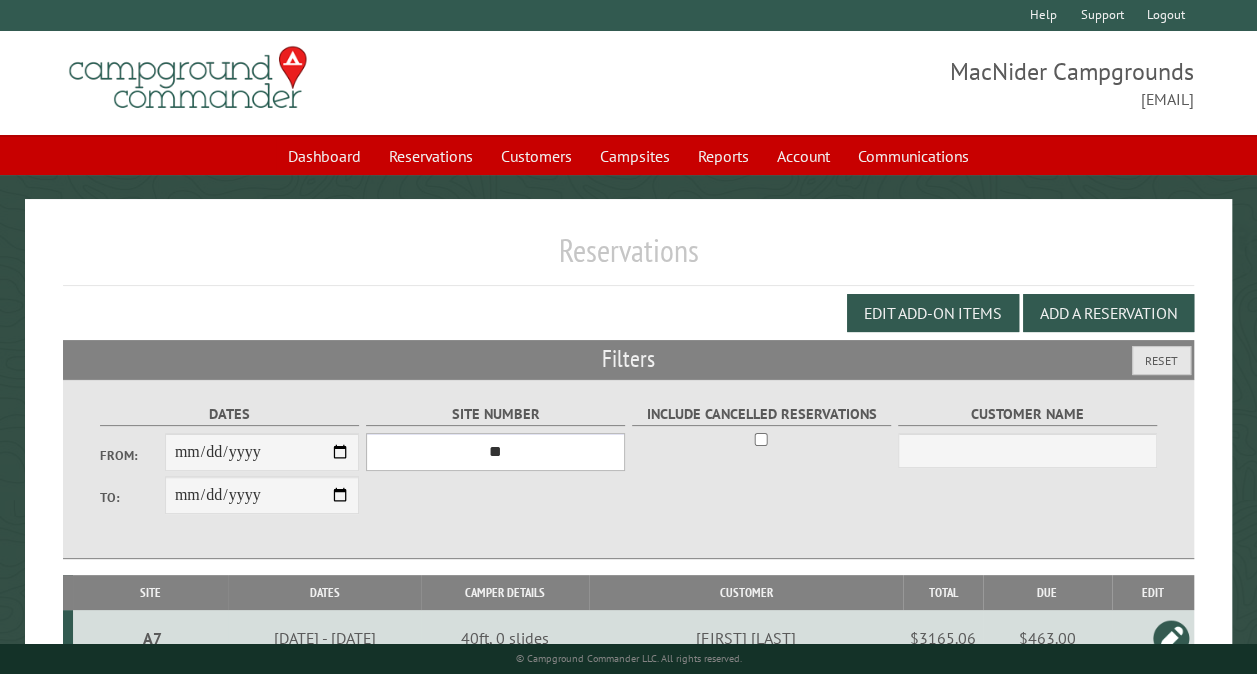 click on "*** ** ** ** ** ** ** ** ** ** *** *** *** *** ** ** ** ** ** ** ** ** ** *** *** ** ** ** ** ** ** ********* ** ** ** ** ** ** ** ** ** *** *** *** *** *** *** ** ** ** ** ** ** ** ** ** *** *** *** *** *** *** ** ** ** ** ** ** ** ** ** ** ** ** ** ** ** ** ** ** ** ** ** ** ** ** *** *** *** *** *** ***" at bounding box center [495, 452] 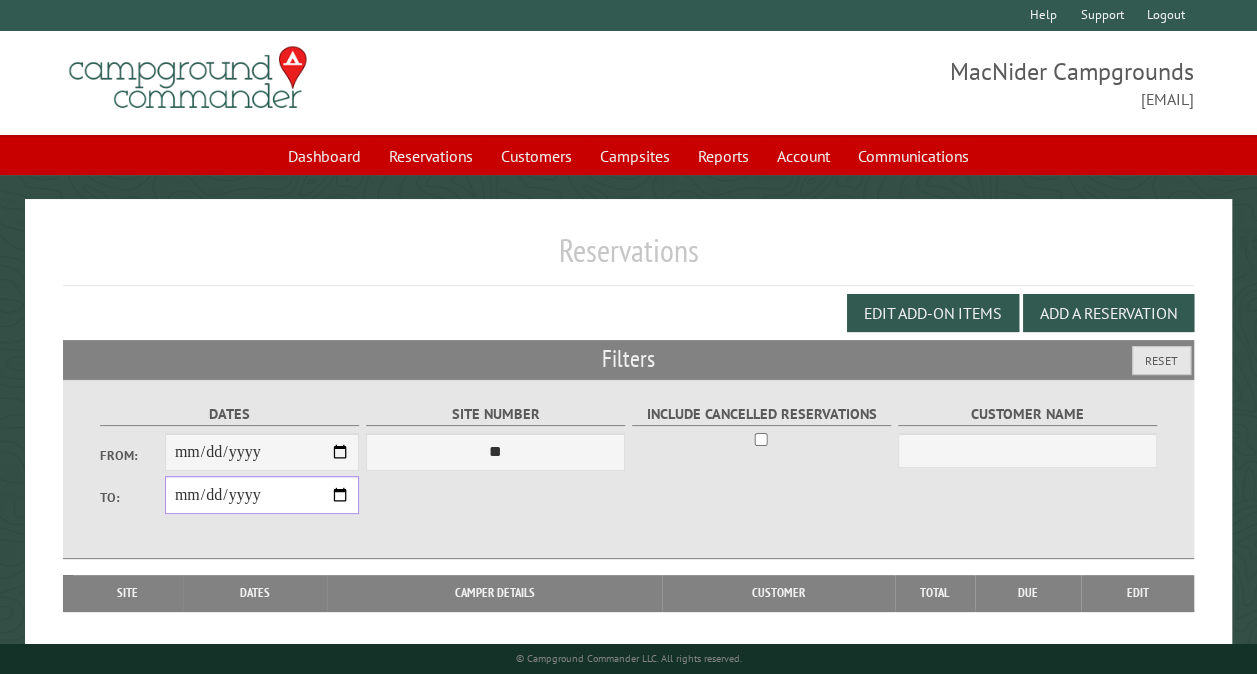 click on "**********" at bounding box center (262, 495) 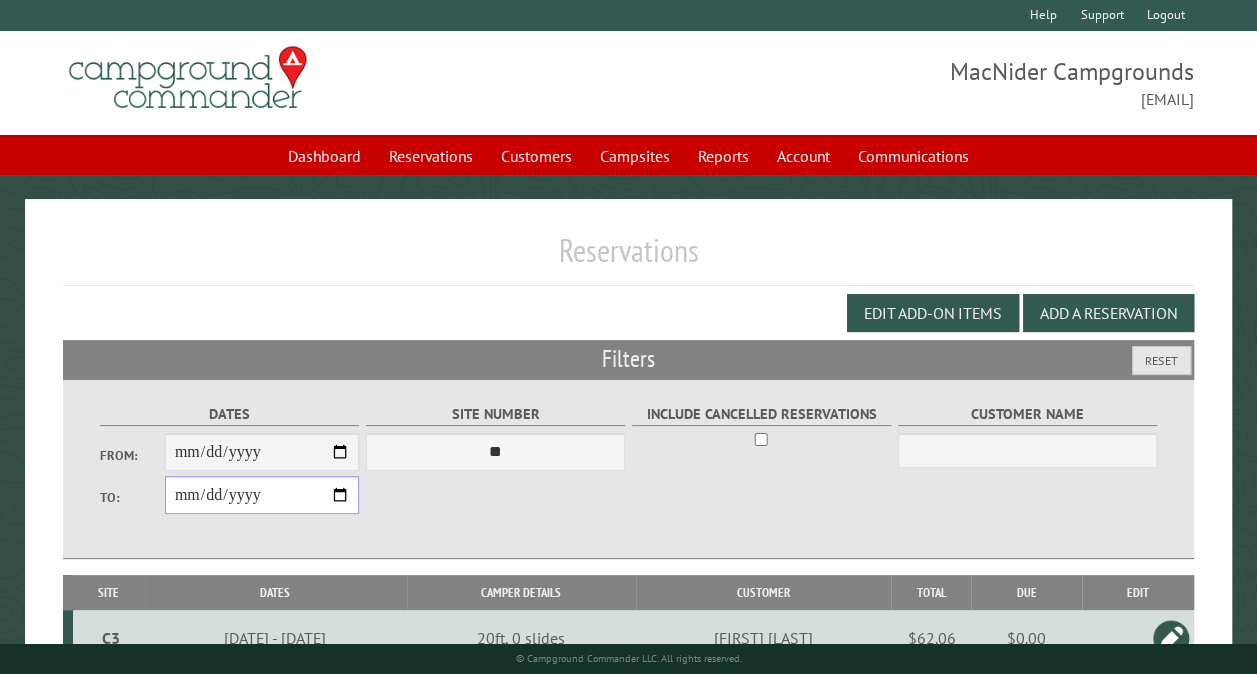 click on "**********" at bounding box center [262, 495] 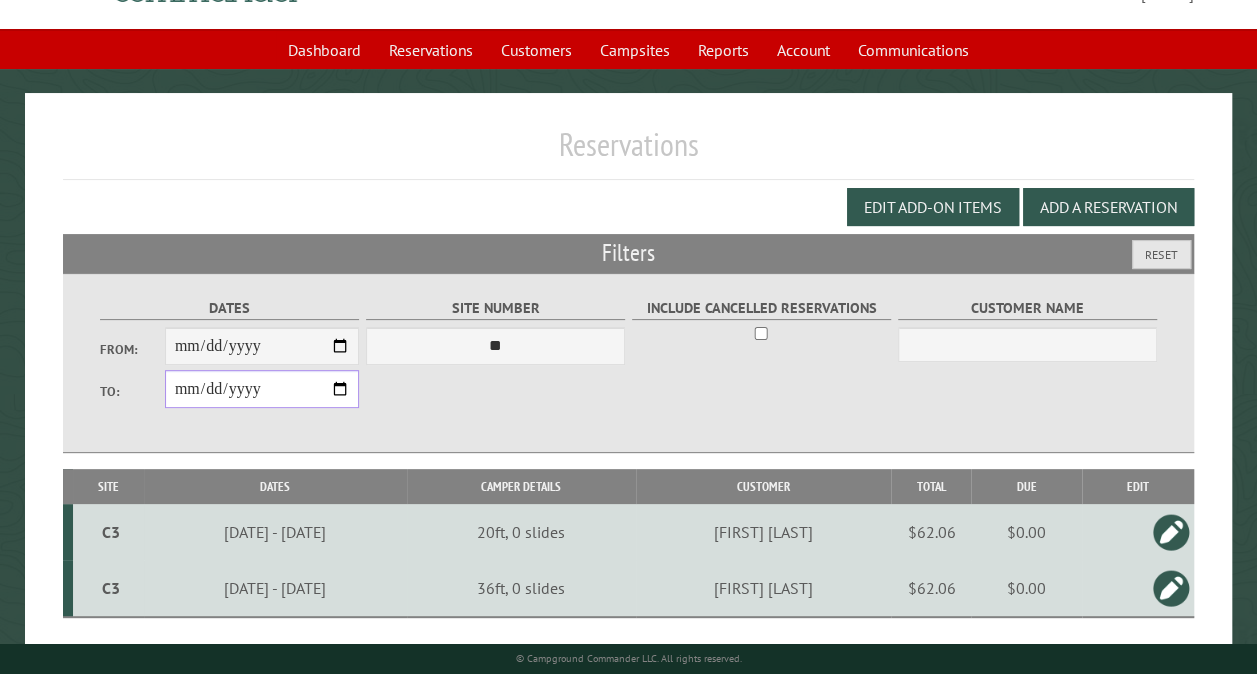 scroll, scrollTop: 155, scrollLeft: 0, axis: vertical 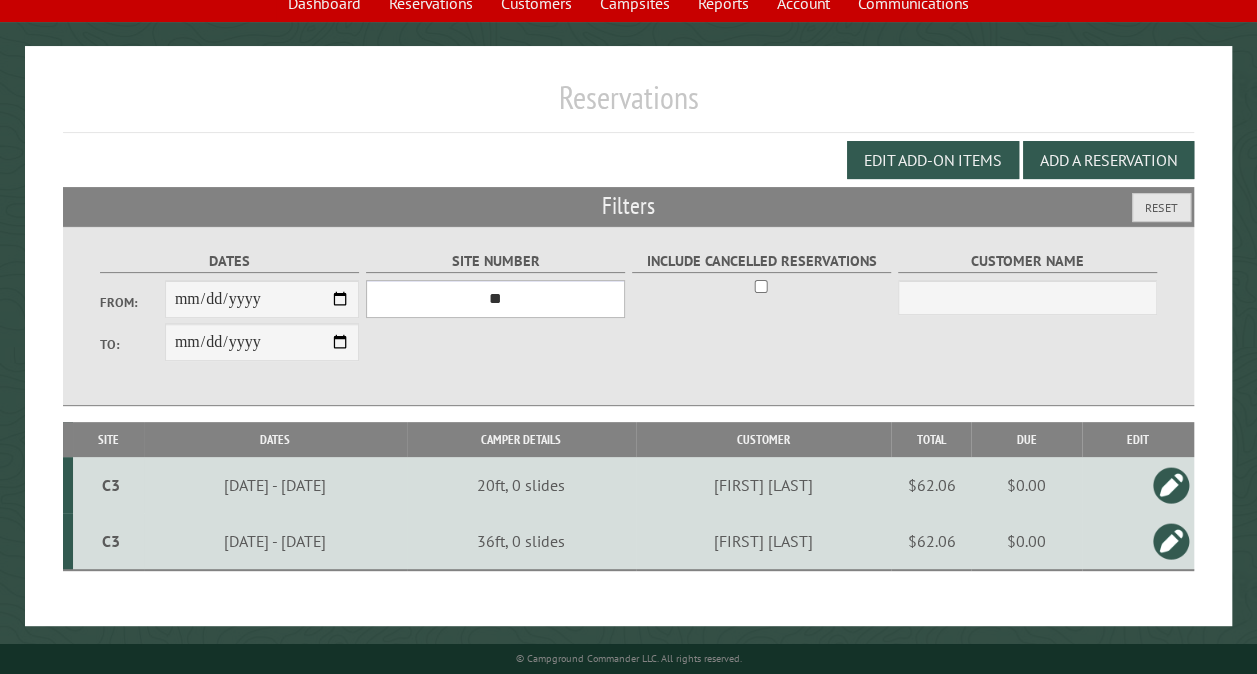 click on "*** ** ** ** ** ** ** ** ** ** *** *** *** *** ** ** ** ** ** ** ** ** ** *** *** ** ** ** ** ** ** ********* ** ** ** ** ** ** ** ** ** *** *** *** *** *** *** ** ** ** ** ** ** ** ** ** *** *** *** *** *** *** ** ** ** ** ** ** ** ** ** ** ** ** ** ** ** ** ** ** ** ** ** ** ** ** *** *** *** *** *** ***" at bounding box center (495, 299) 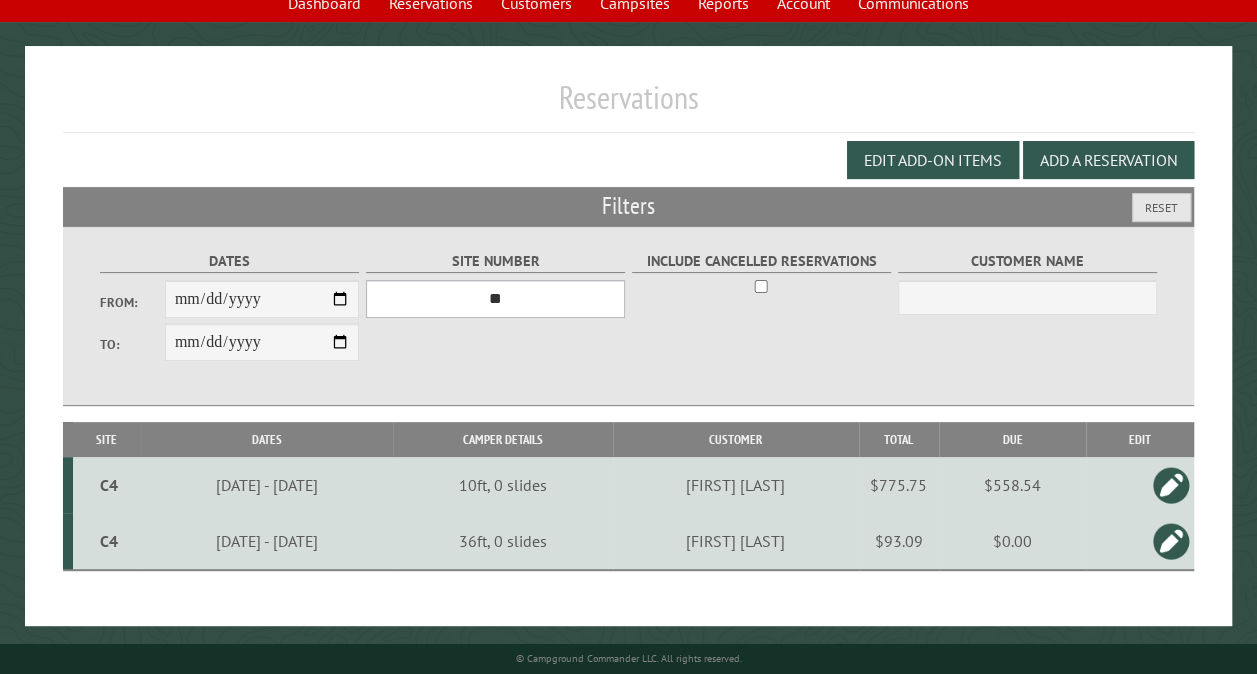 click on "*** ** ** ** ** ** ** ** ** ** *** *** *** *** ** ** ** ** ** ** ** ** ** *** *** ** ** ** ** ** ** ********* ** ** ** ** ** ** ** ** ** *** *** *** *** *** *** ** ** ** ** ** ** ** ** ** *** *** *** *** *** *** ** ** ** ** ** ** ** ** ** ** ** ** ** ** ** ** ** ** ** ** ** ** ** ** *** *** *** *** *** ***" at bounding box center [495, 299] 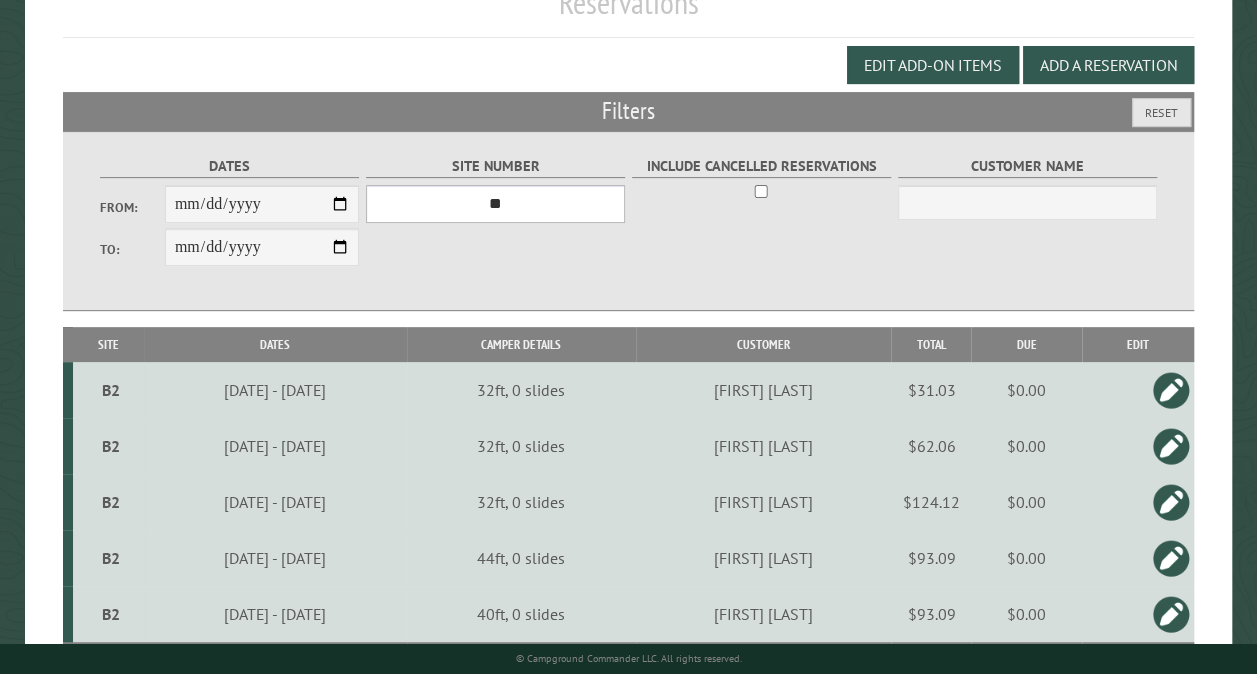 scroll, scrollTop: 323, scrollLeft: 0, axis: vertical 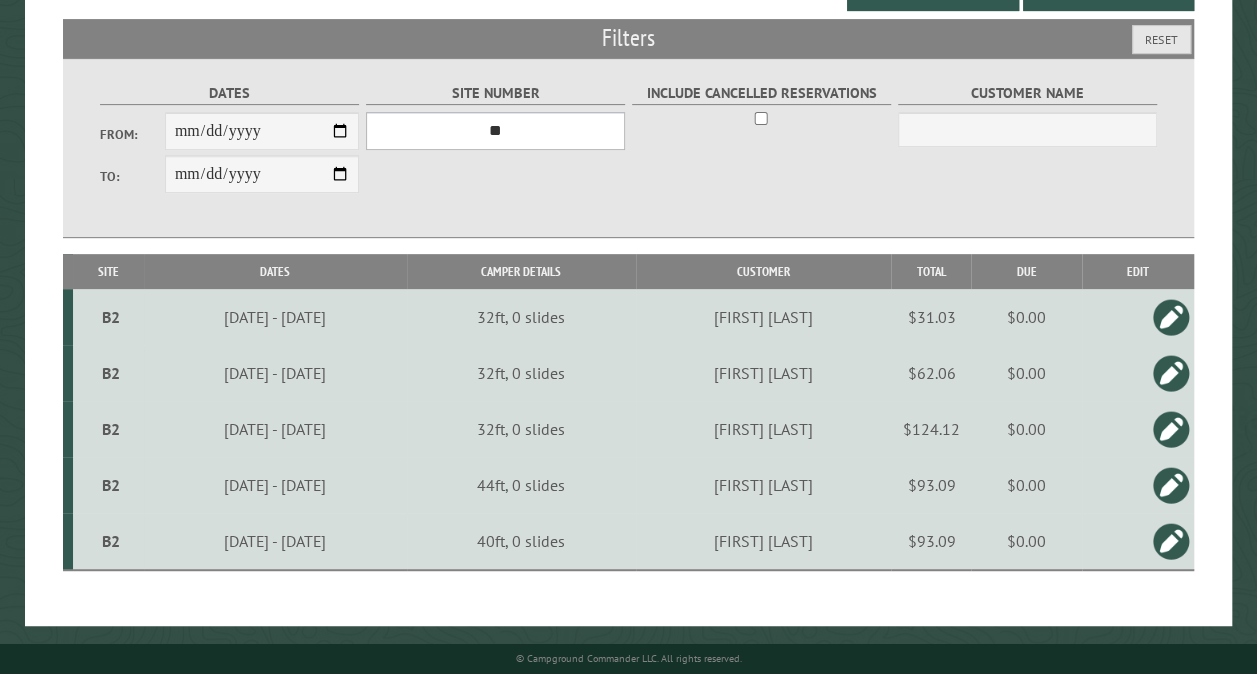 click on "*** ** ** ** ** ** ** ** ** ** *** *** *** *** ** ** ** ** ** ** ** ** ** *** *** ** ** ** ** ** ** ********* ** ** ** ** ** ** ** ** ** *** *** *** *** *** *** ** ** ** ** ** ** ** ** ** *** *** *** *** *** *** ** ** ** ** ** ** ** ** ** ** ** ** ** ** ** ** ** ** ** ** ** ** ** ** *** *** *** *** *** ***" at bounding box center [495, 131] 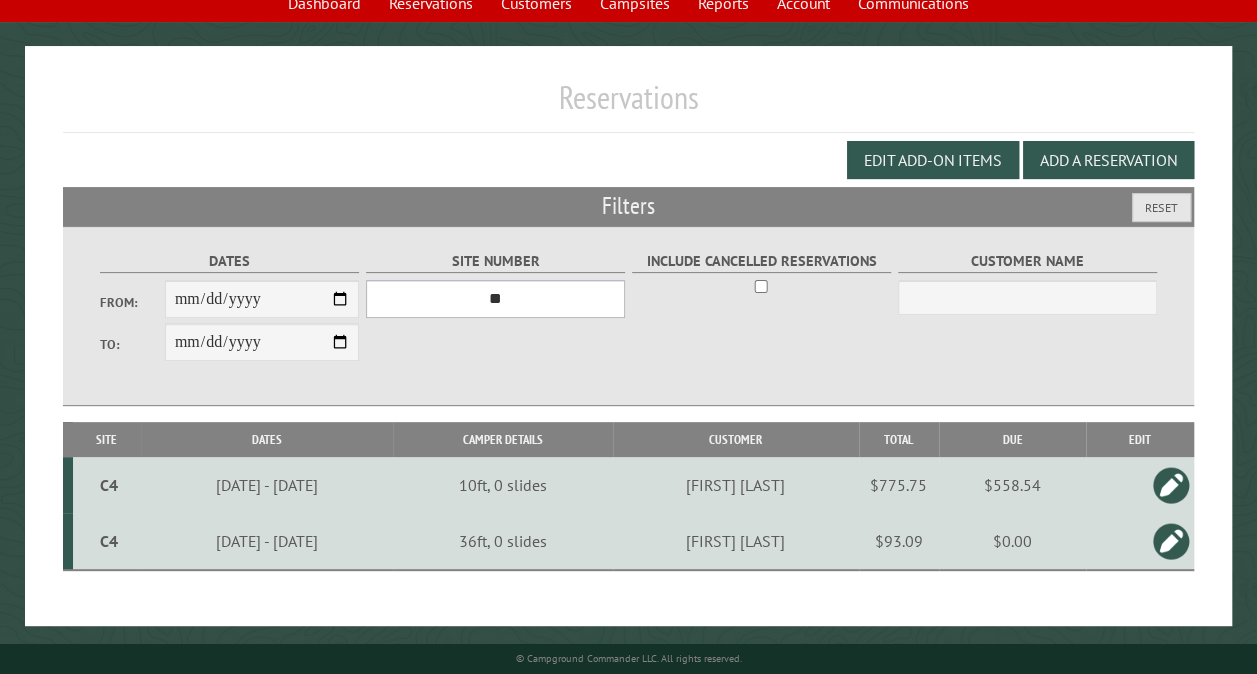 click on "*** ** ** ** ** ** ** ** ** ** *** *** *** *** ** ** ** ** ** ** ** ** ** *** *** ** ** ** ** ** ** ********* ** ** ** ** ** ** ** ** ** *** *** *** *** *** *** ** ** ** ** ** ** ** ** ** *** *** *** *** *** *** ** ** ** ** ** ** ** ** ** ** ** ** ** ** ** ** ** ** ** ** ** ** ** ** *** *** *** *** *** ***" at bounding box center [495, 299] 